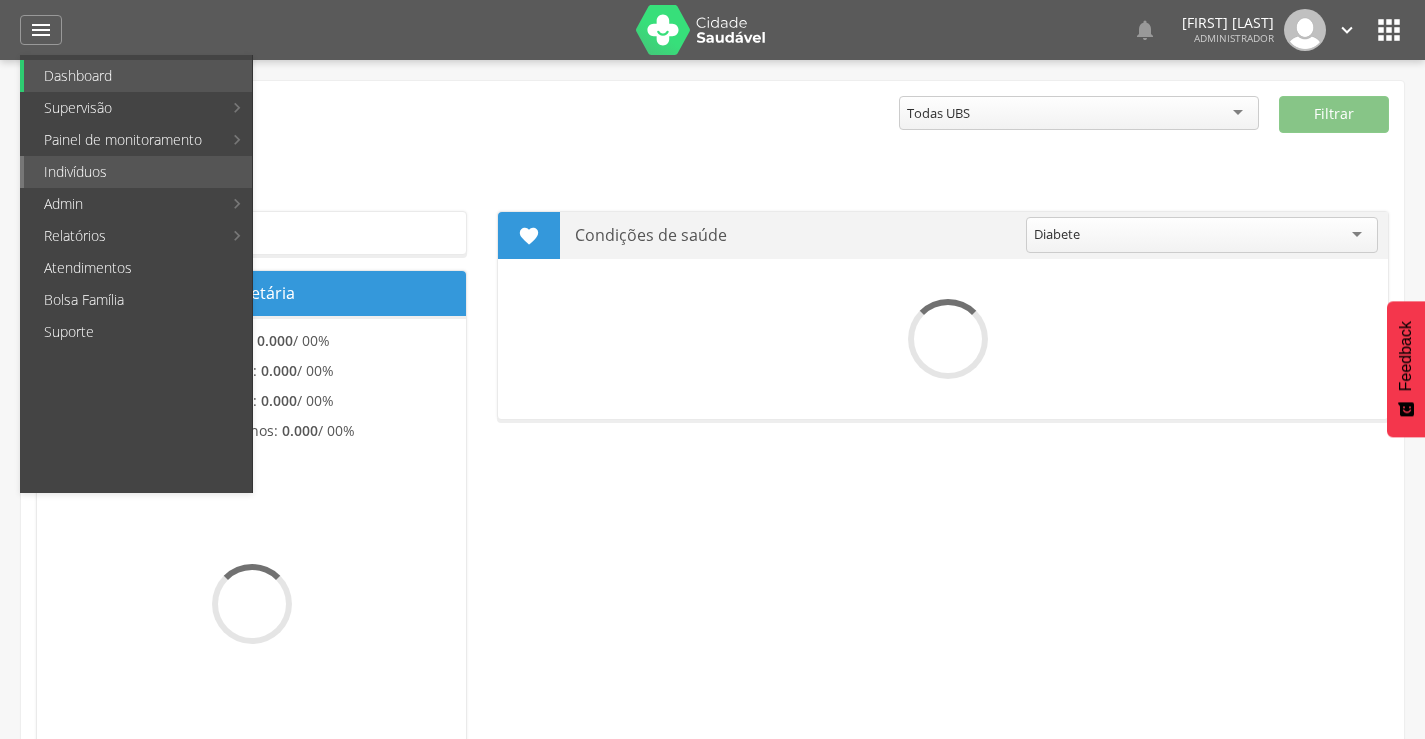 scroll, scrollTop: 0, scrollLeft: 0, axis: both 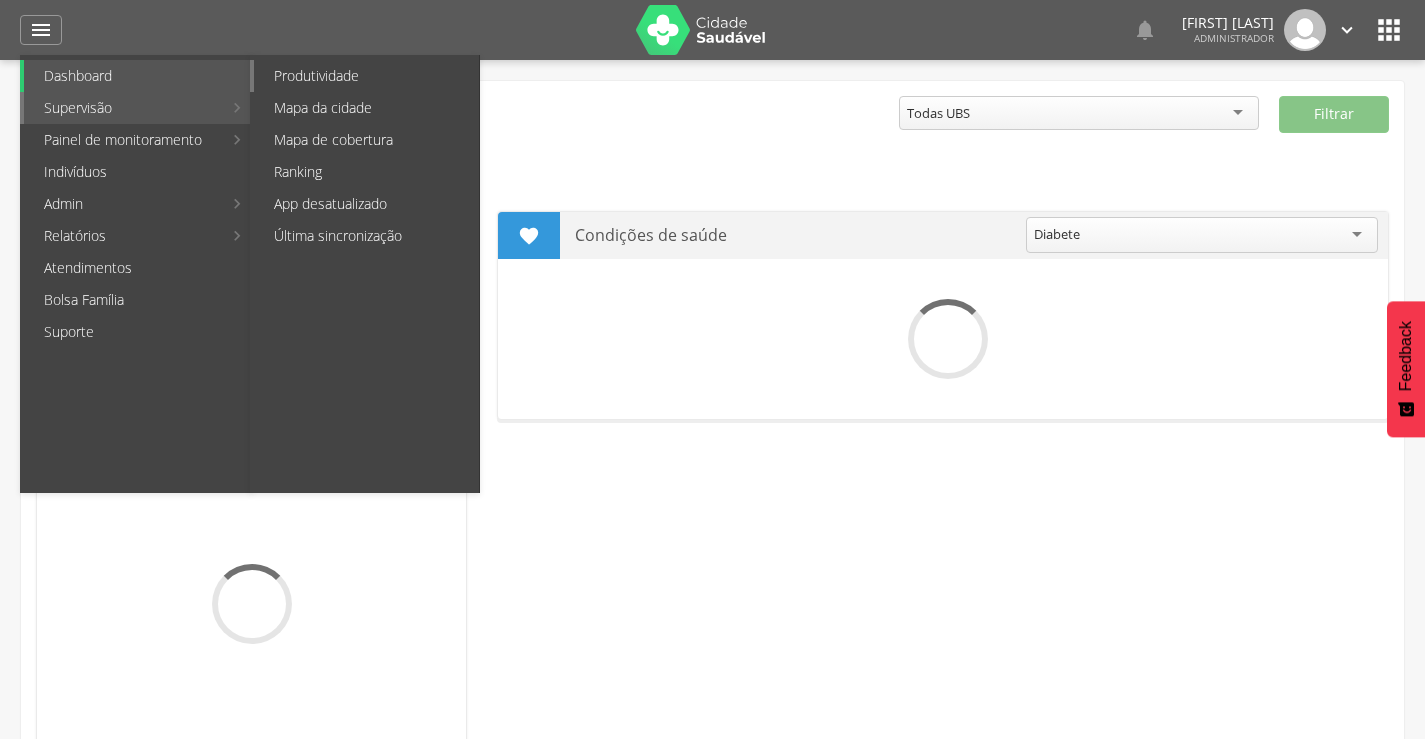 click on "Produtividade" at bounding box center [366, 76] 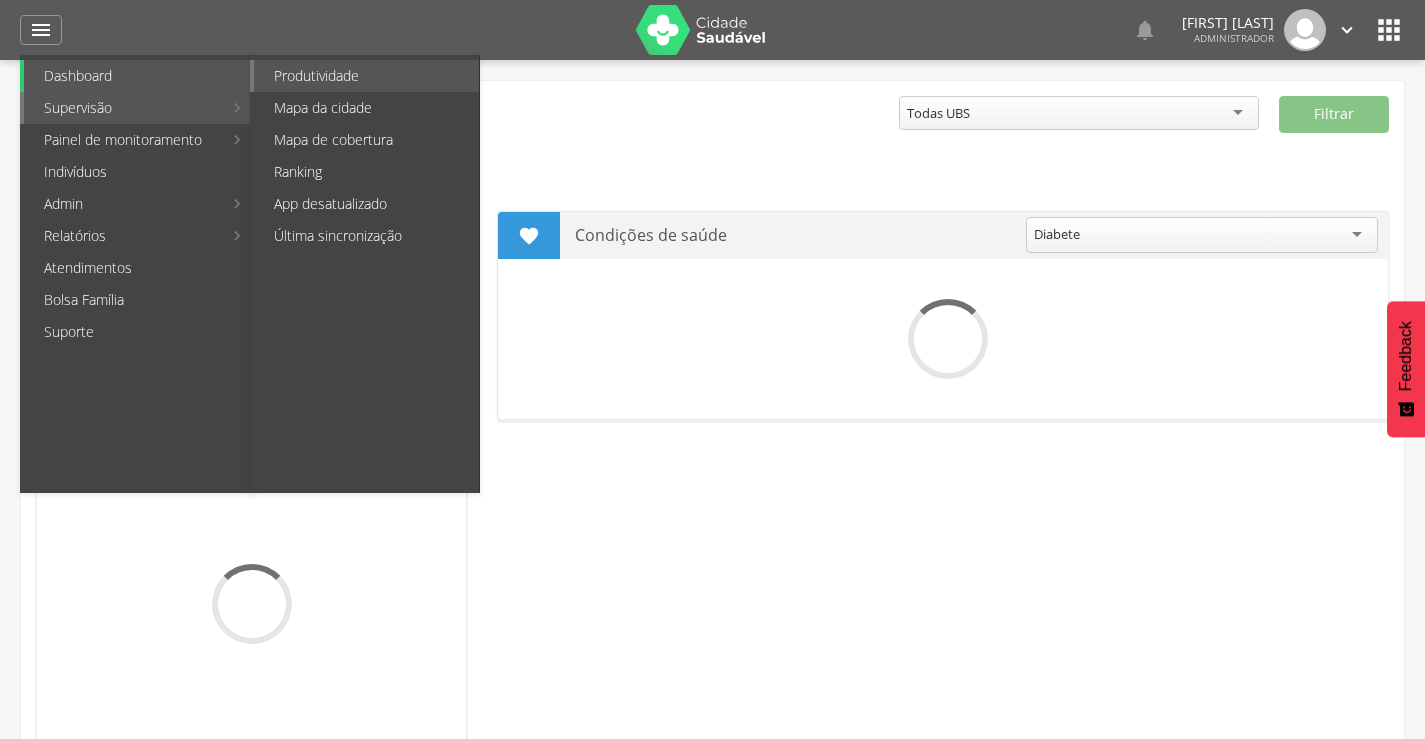 type on "**********" 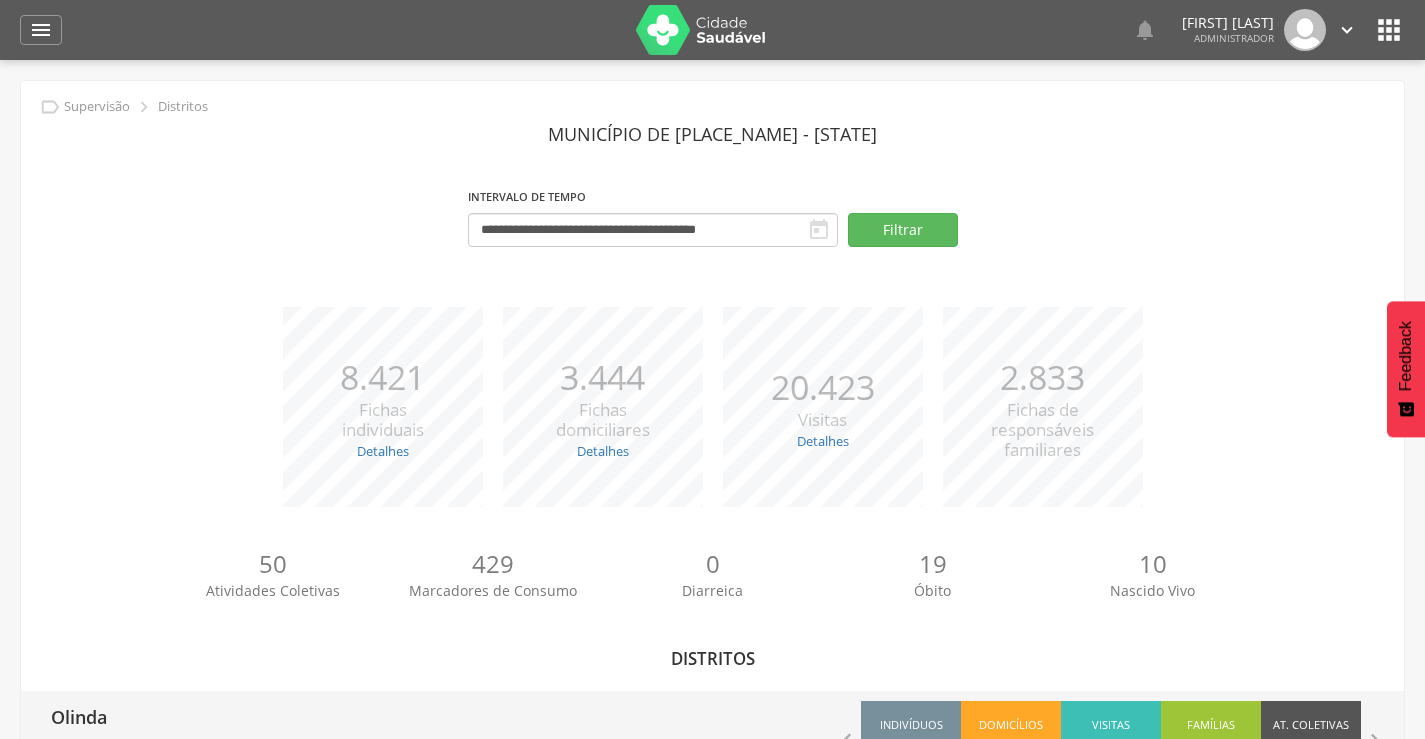 click on "Olinda" at bounding box center (79, 711) 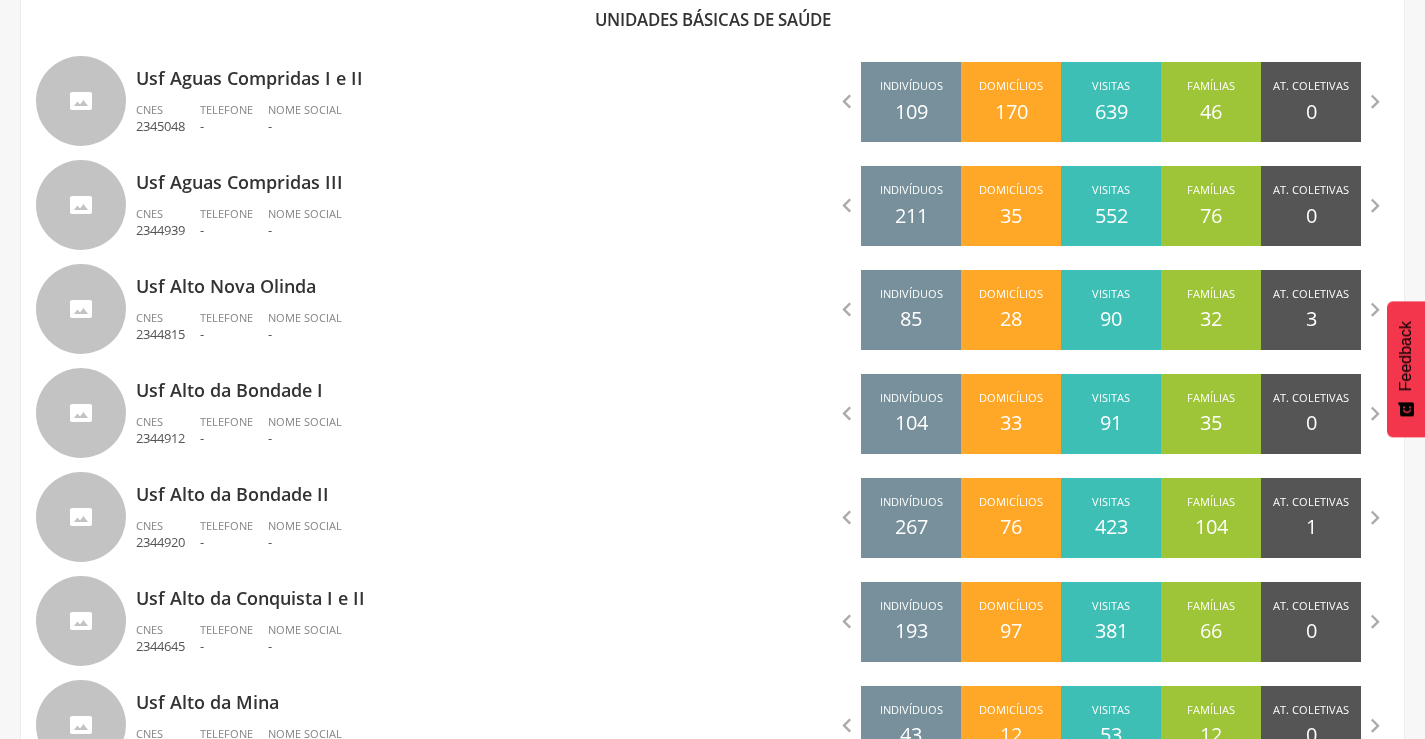scroll, scrollTop: 1293, scrollLeft: 0, axis: vertical 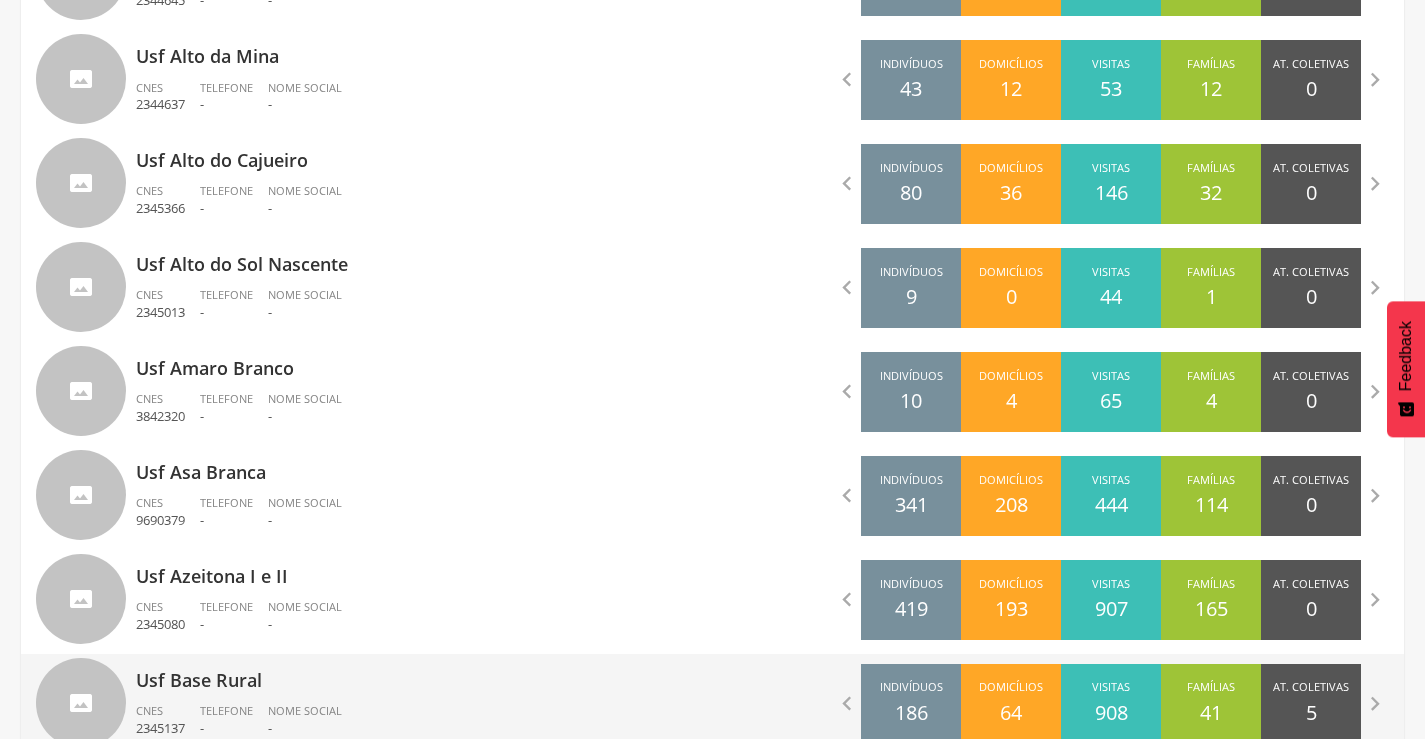 click on "Usf Base Rural" at bounding box center (417, 674) 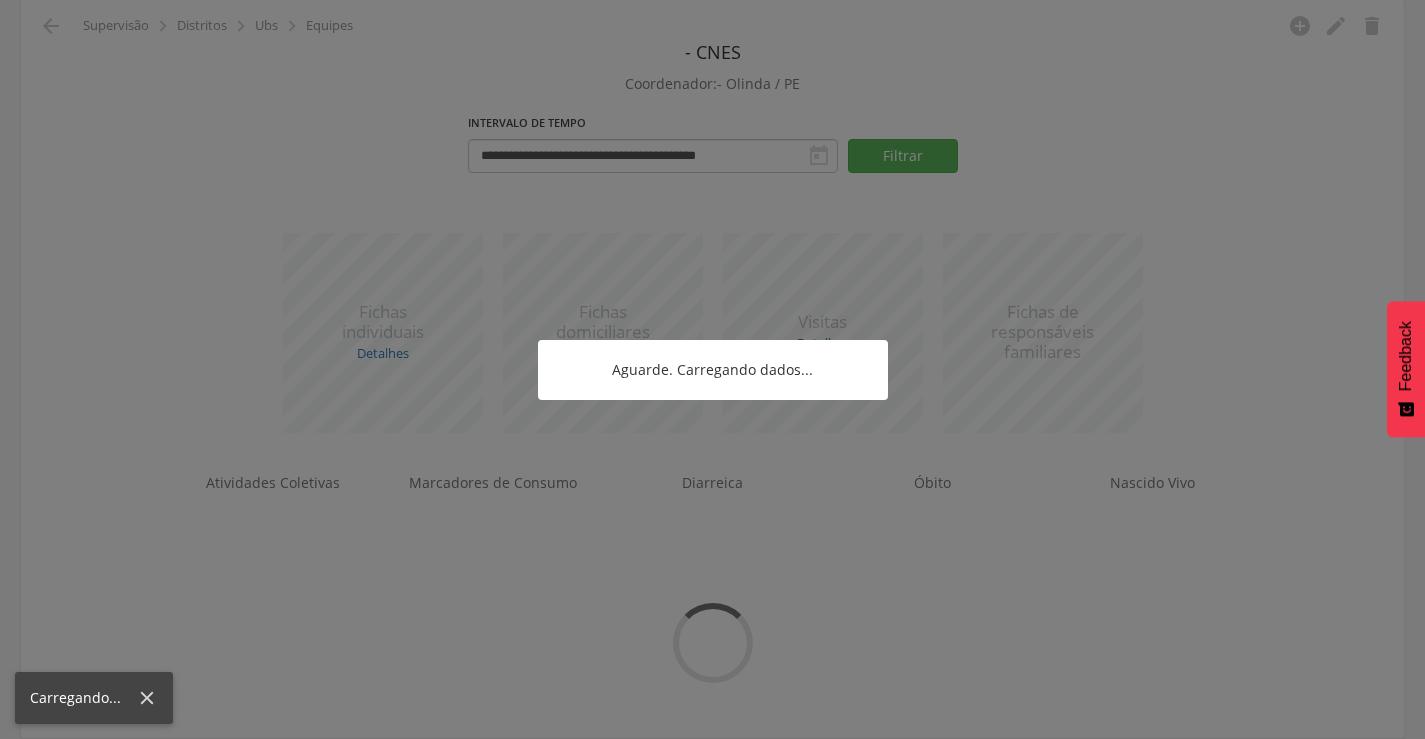 scroll, scrollTop: 204, scrollLeft: 0, axis: vertical 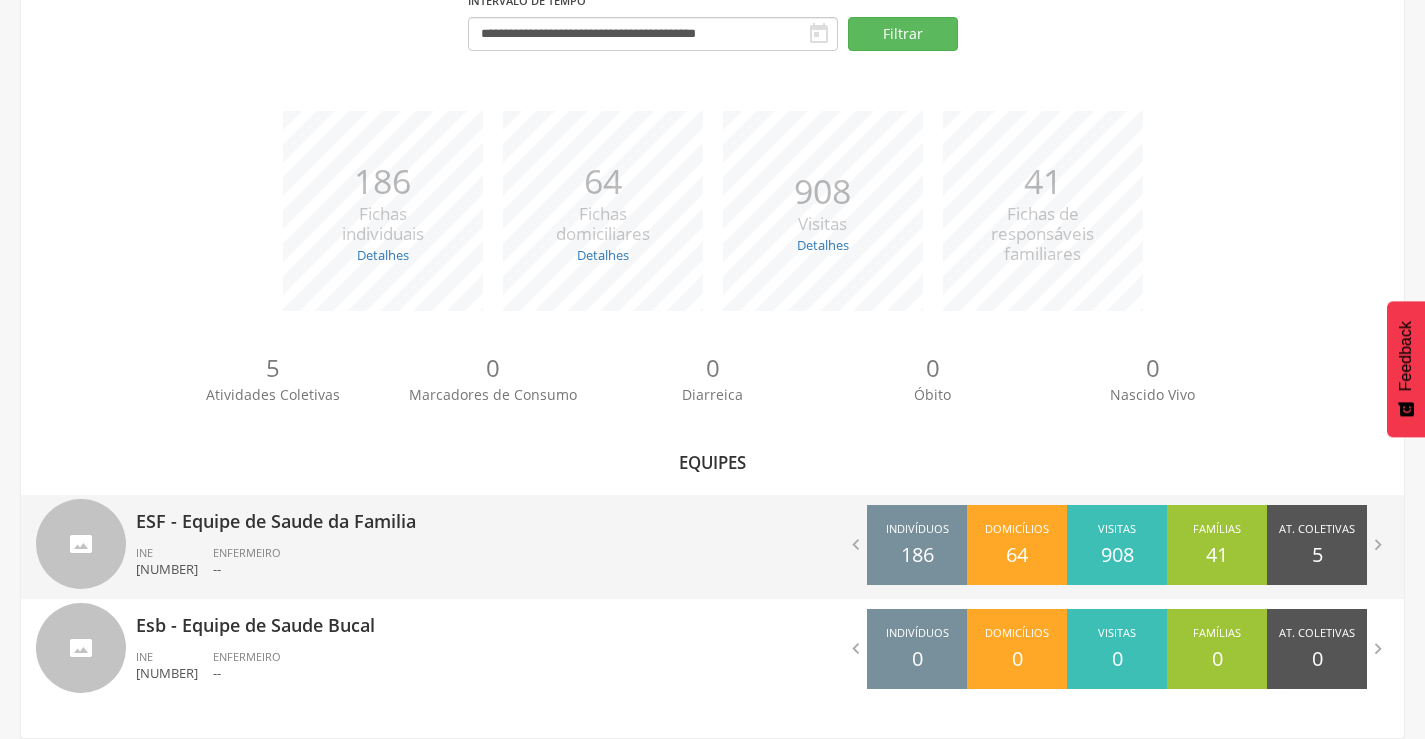 click on "ESF - Equipe de Saude da Familia" at bounding box center [417, 515] 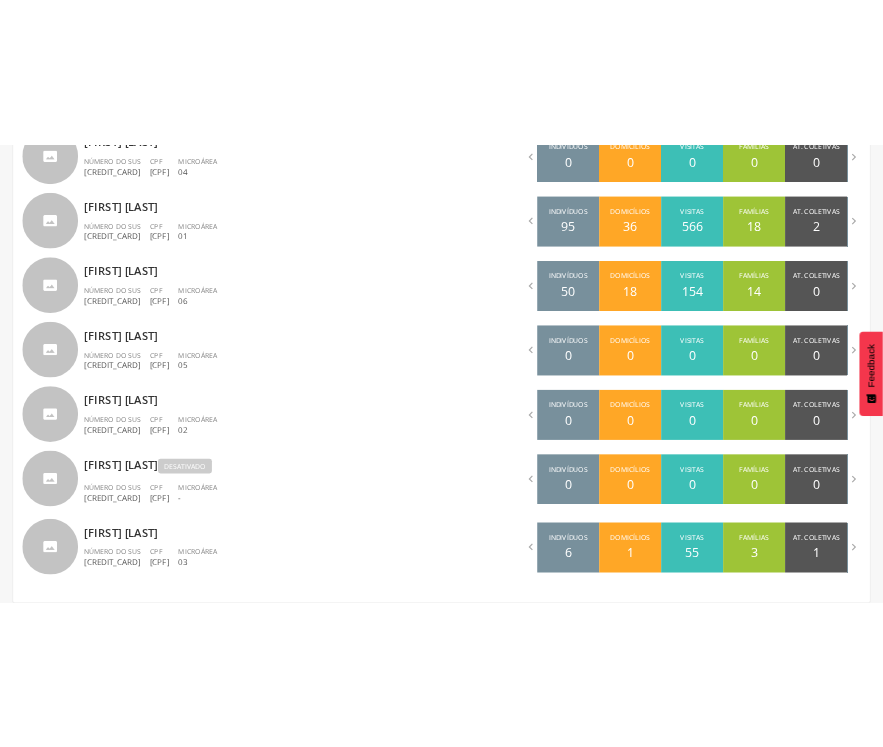 scroll, scrollTop: 1293, scrollLeft: 0, axis: vertical 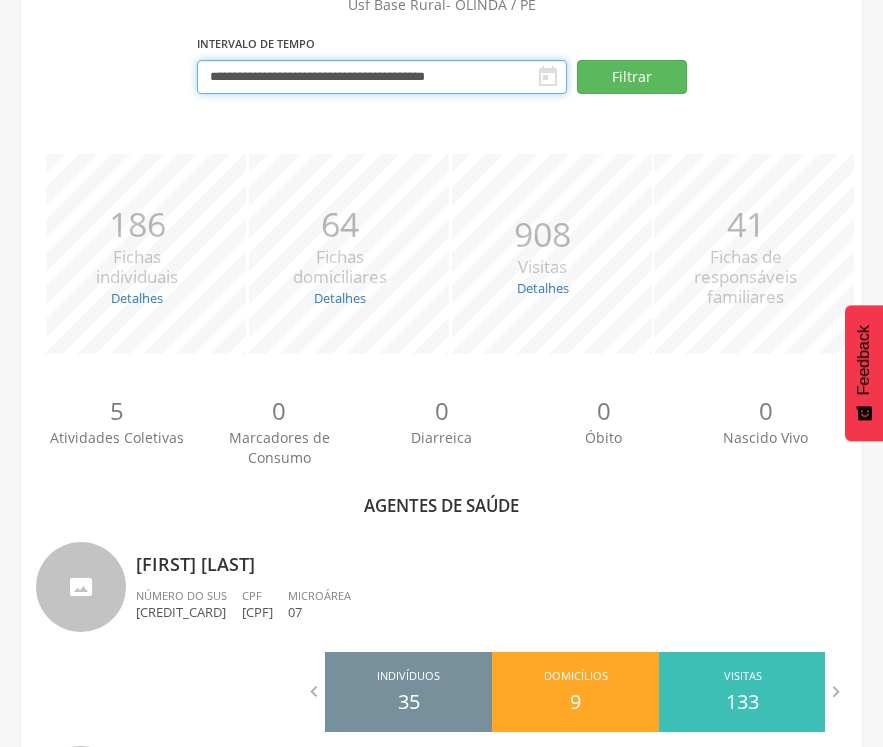 click on "**********" at bounding box center (382, 77) 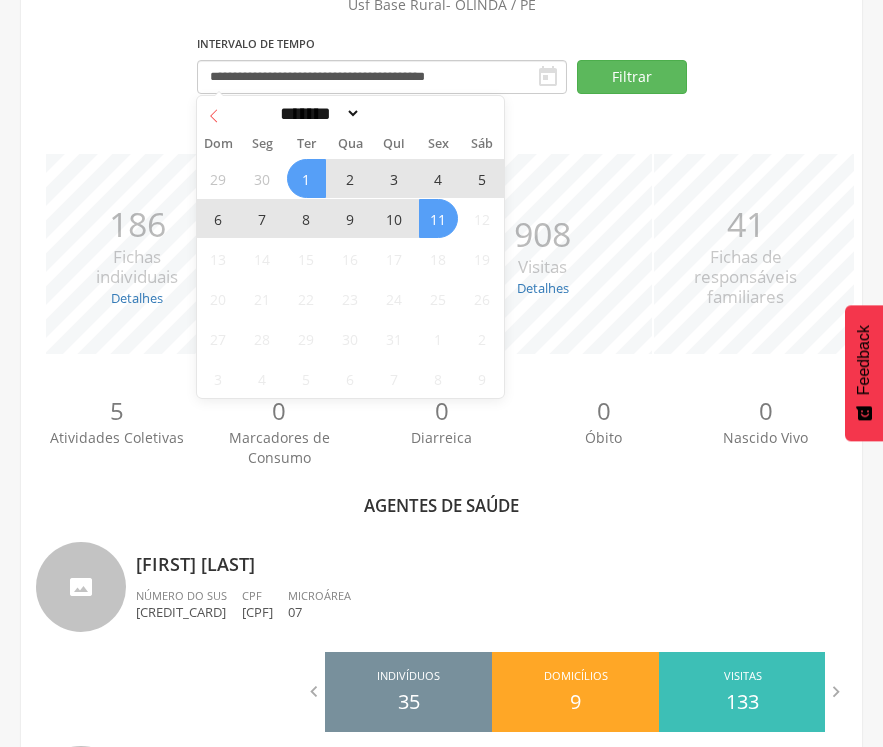 click 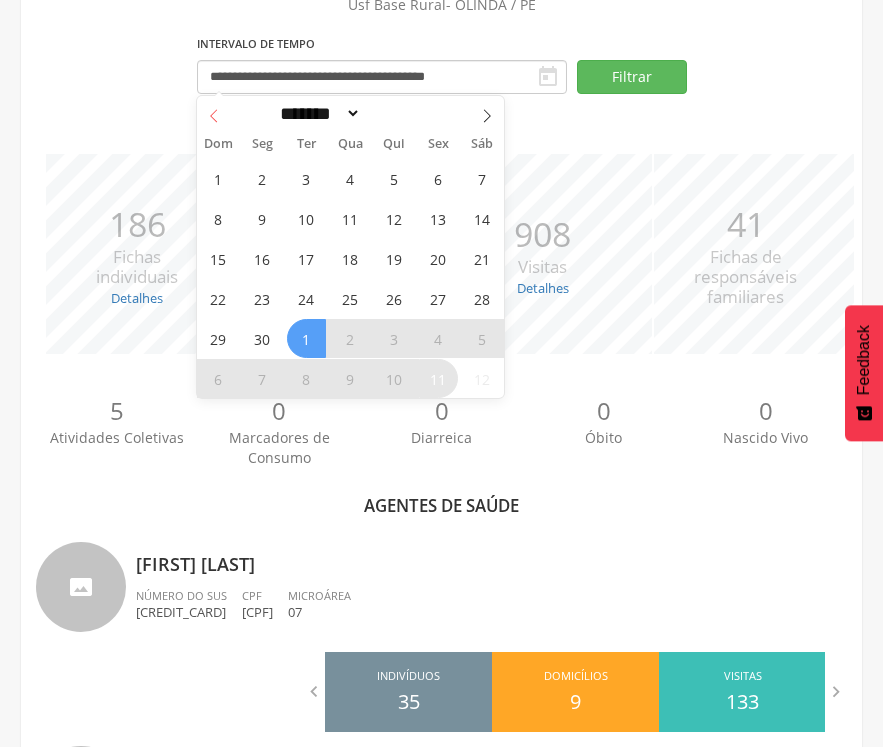 click 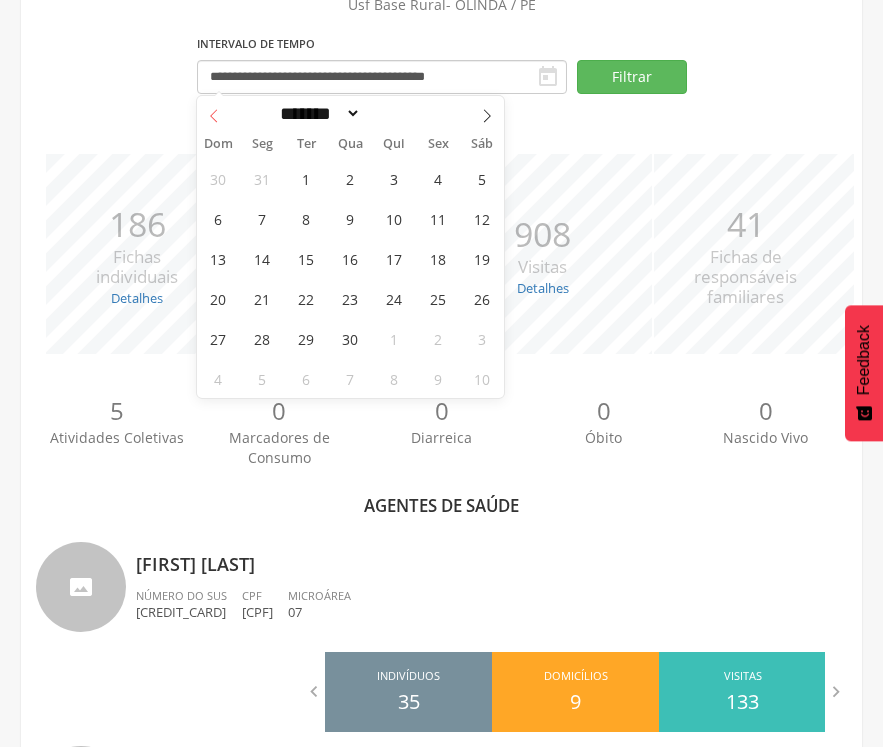 click 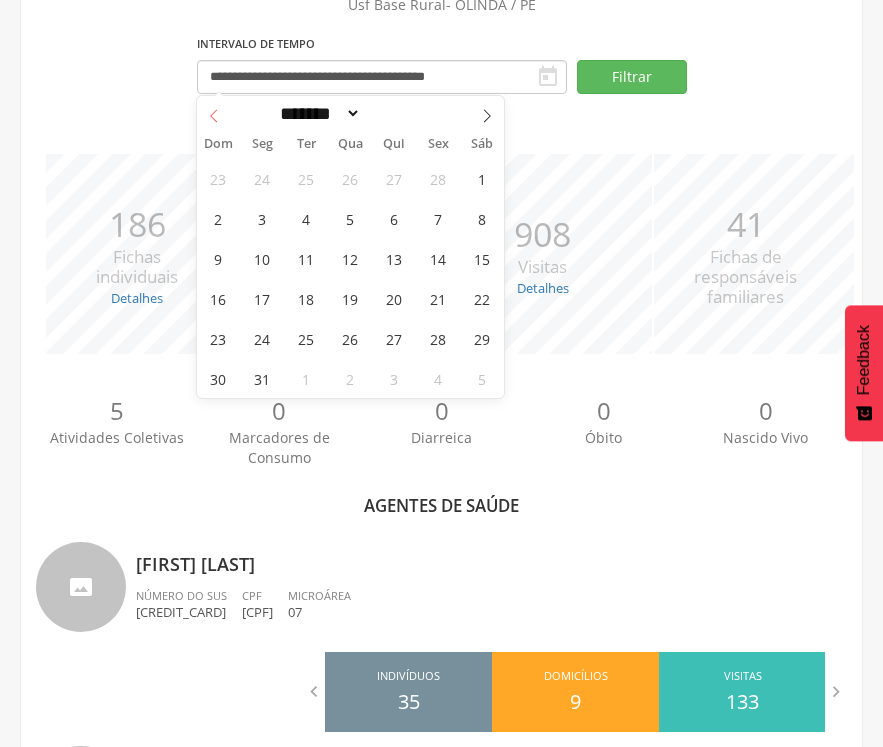 click 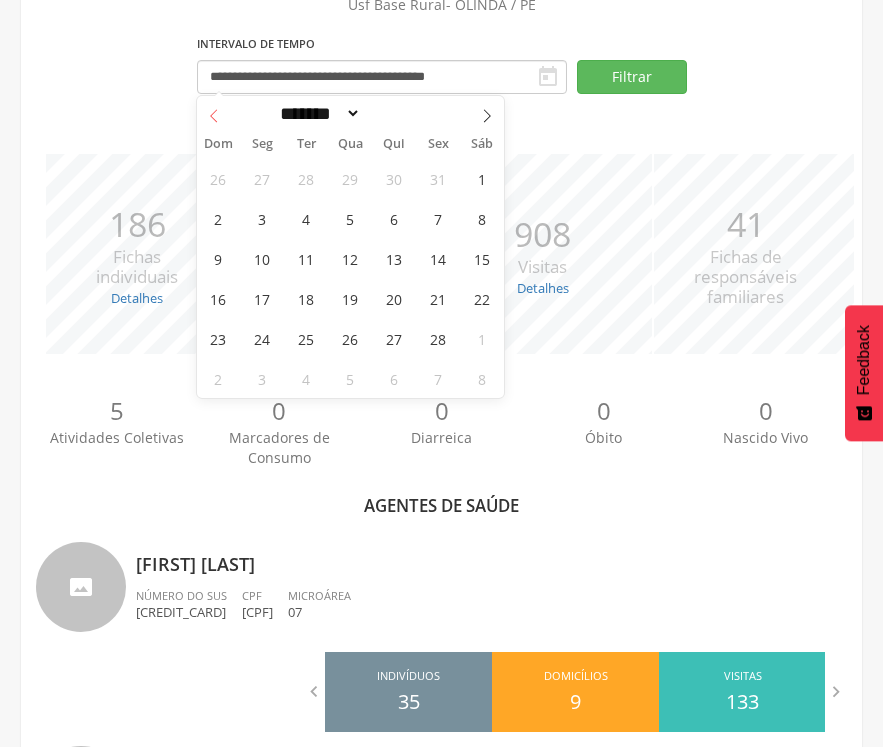 click 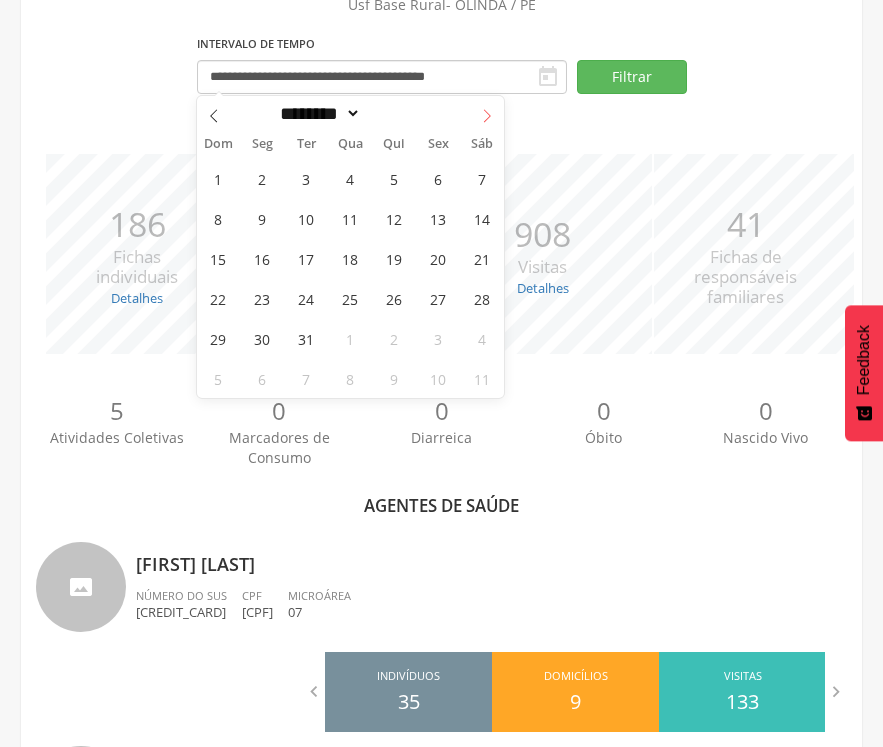 click 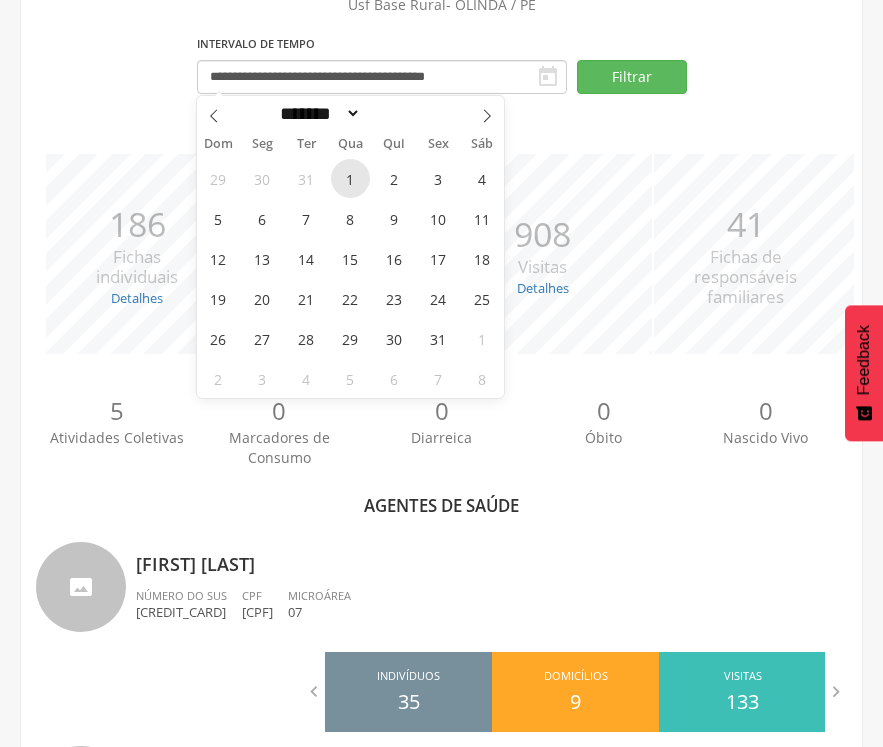 click on "1" at bounding box center (350, 178) 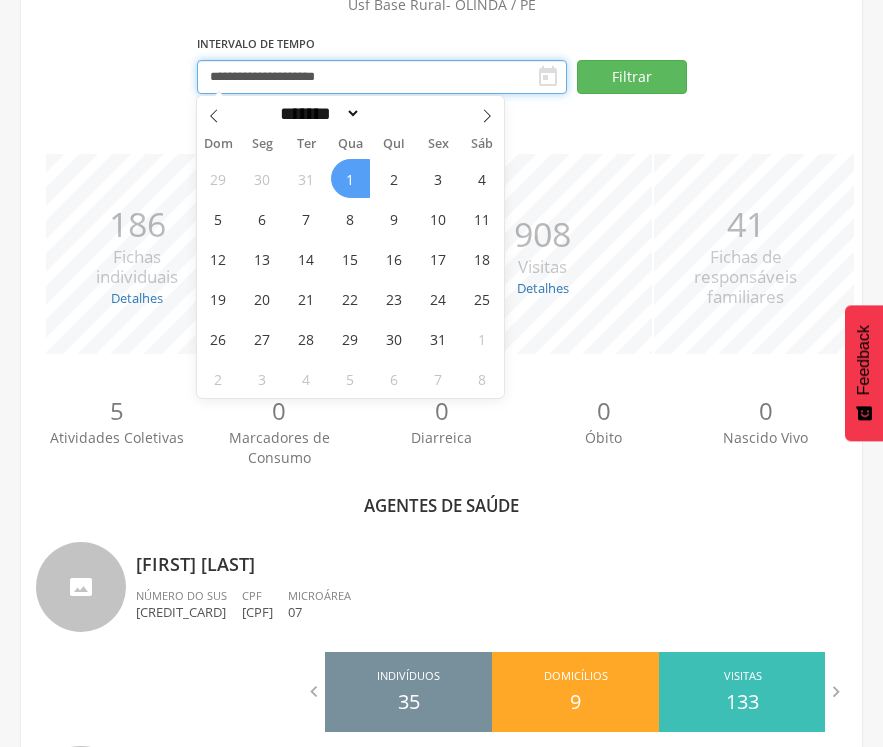 click on "**********" at bounding box center (382, 77) 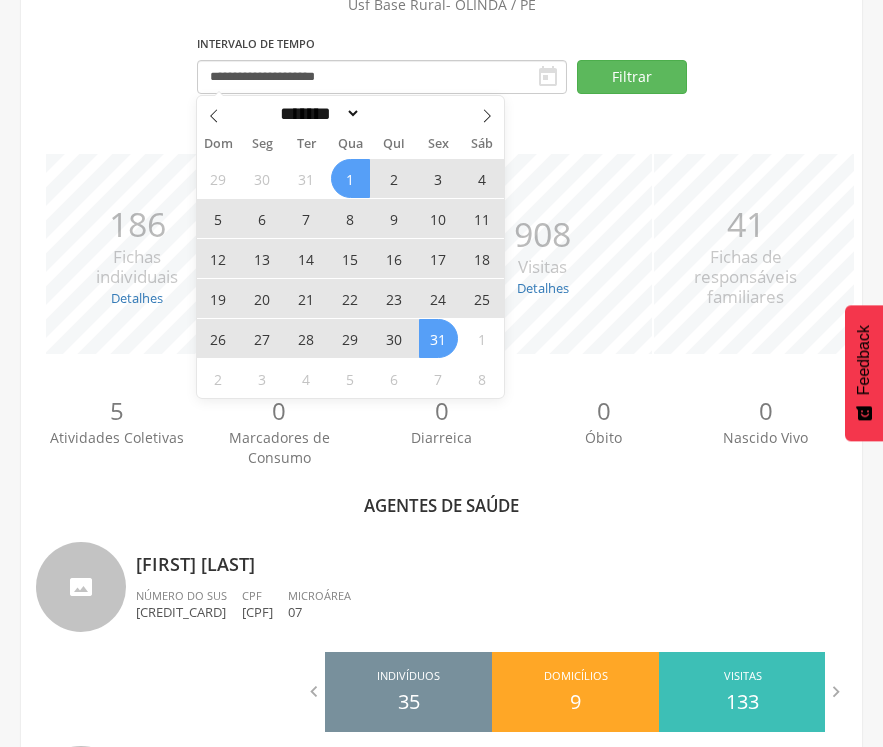 click on "31" at bounding box center [438, 338] 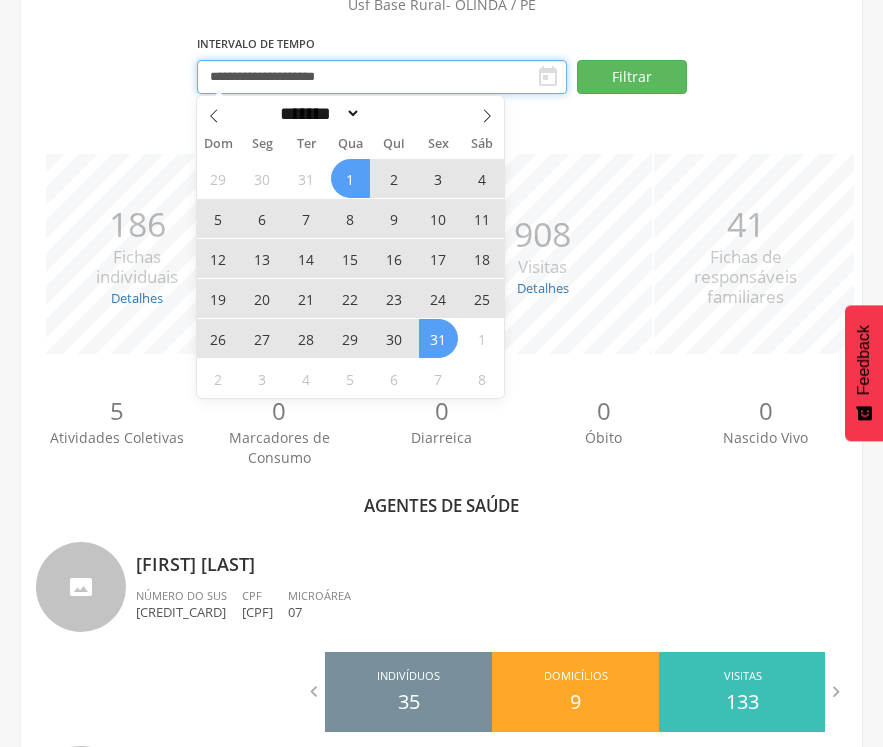 type on "**********" 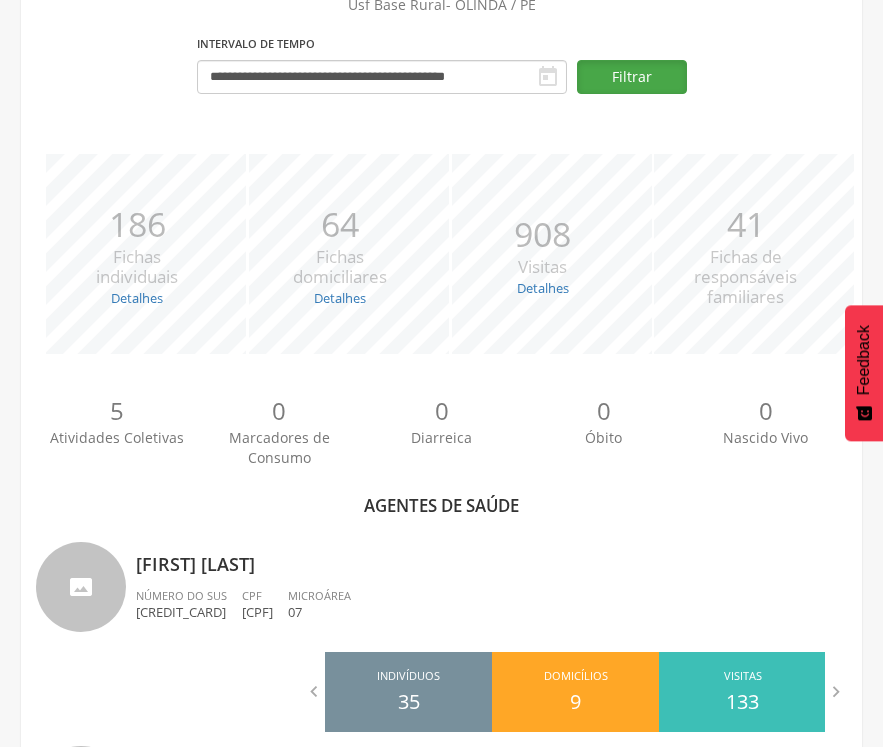 click on "Filtrar" at bounding box center [632, 77] 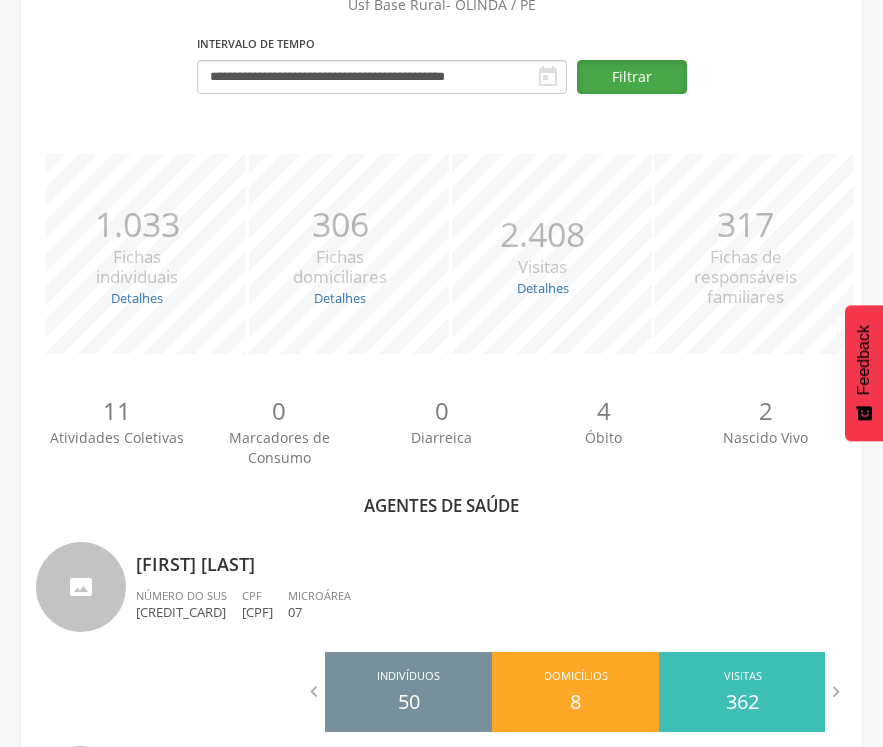 click on "Filtrar" at bounding box center (632, 77) 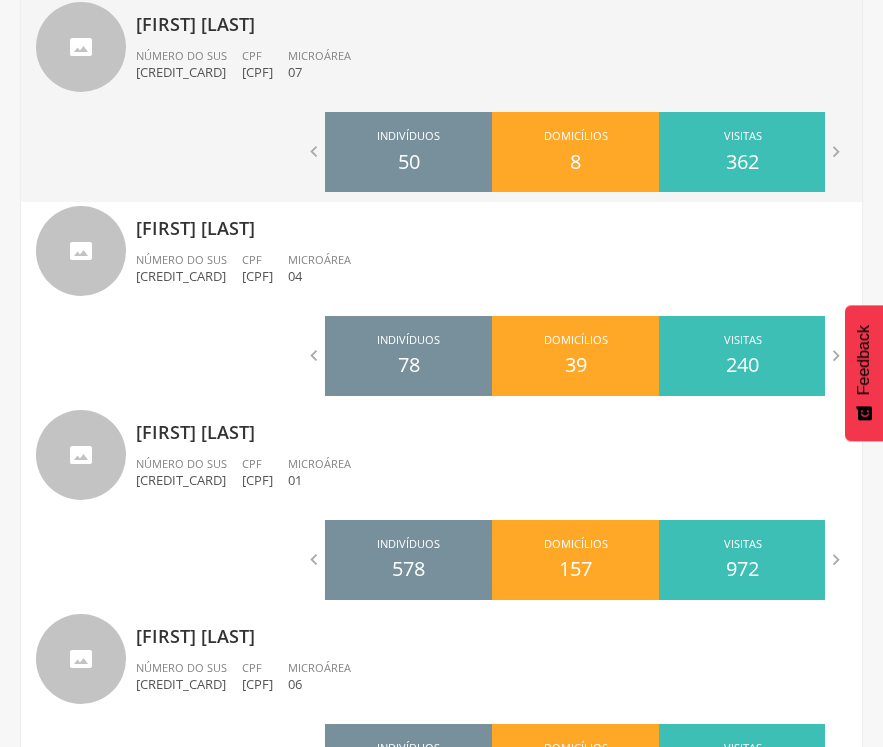 scroll, scrollTop: 726, scrollLeft: 0, axis: vertical 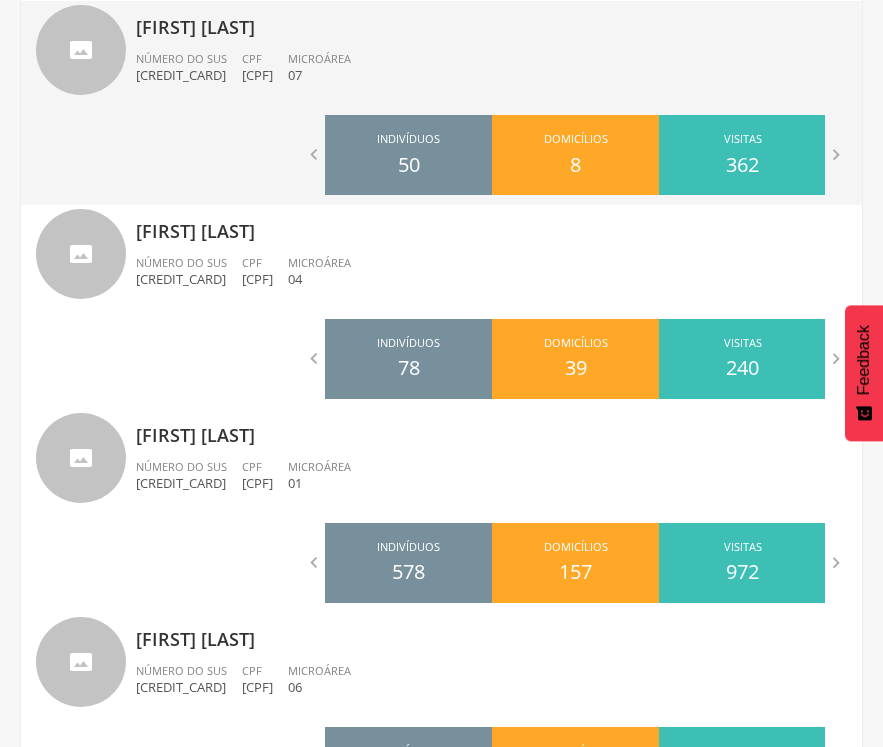 drag, startPoint x: 469, startPoint y: 19, endPoint x: 128, endPoint y: 34, distance: 341.32974 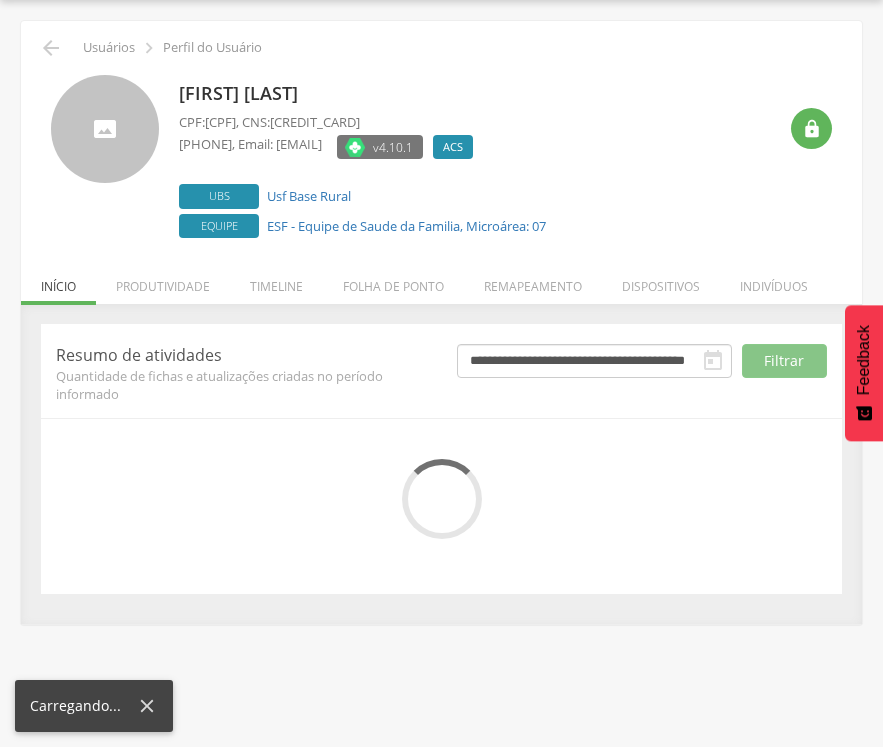 scroll, scrollTop: 123, scrollLeft: 0, axis: vertical 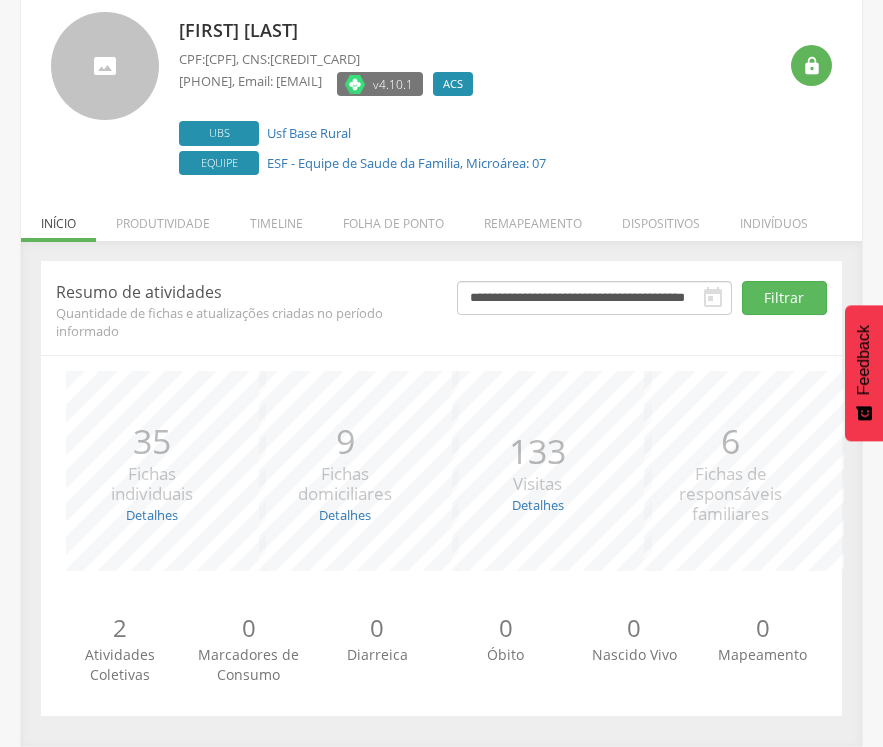 drag, startPoint x: 565, startPoint y: 29, endPoint x: 173, endPoint y: 39, distance: 392.12753 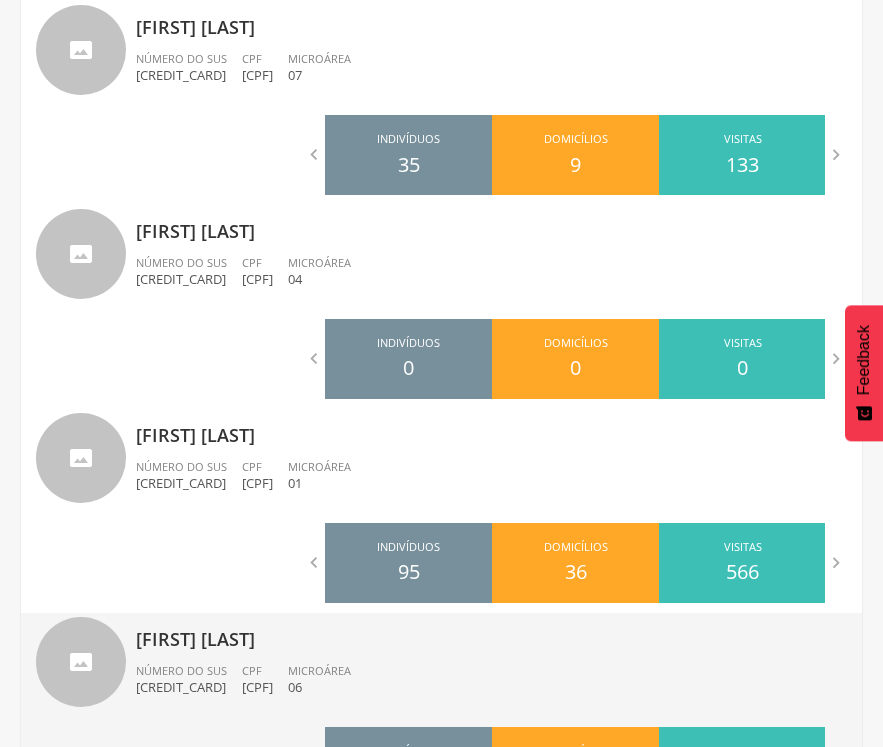 scroll, scrollTop: 1380, scrollLeft: 0, axis: vertical 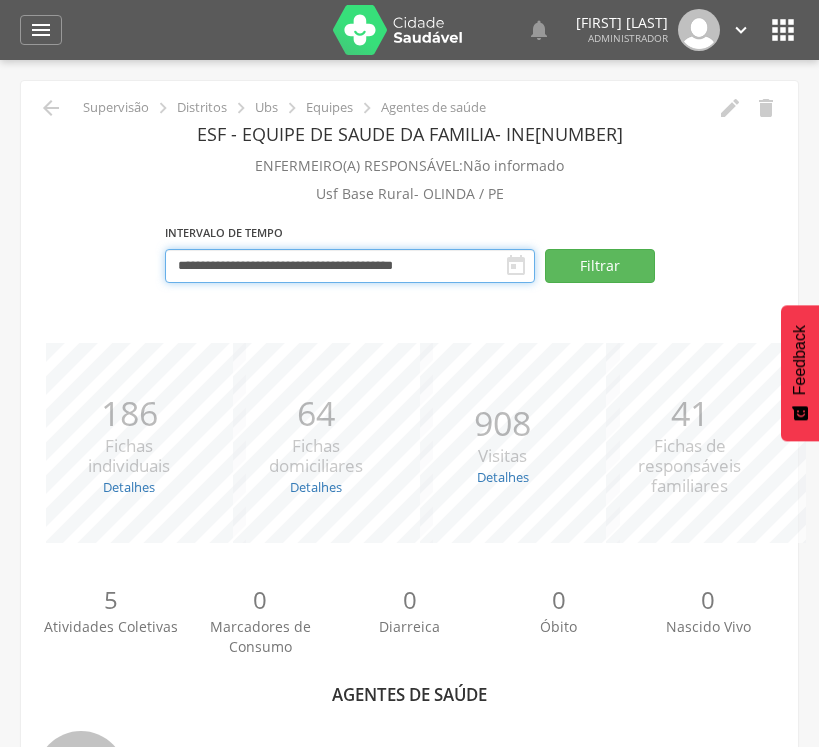 click on "**********" at bounding box center [350, 266] 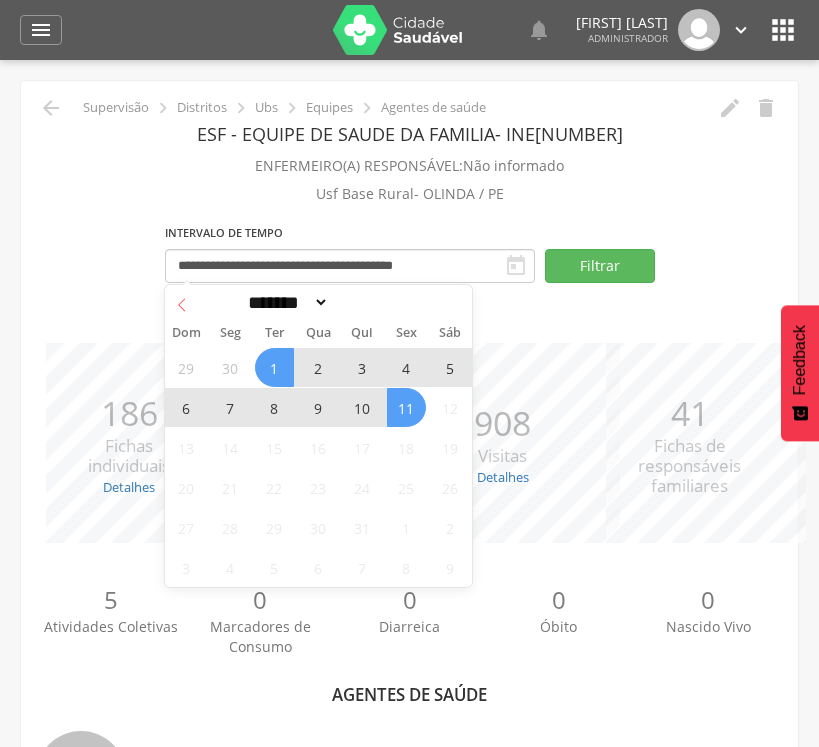 click 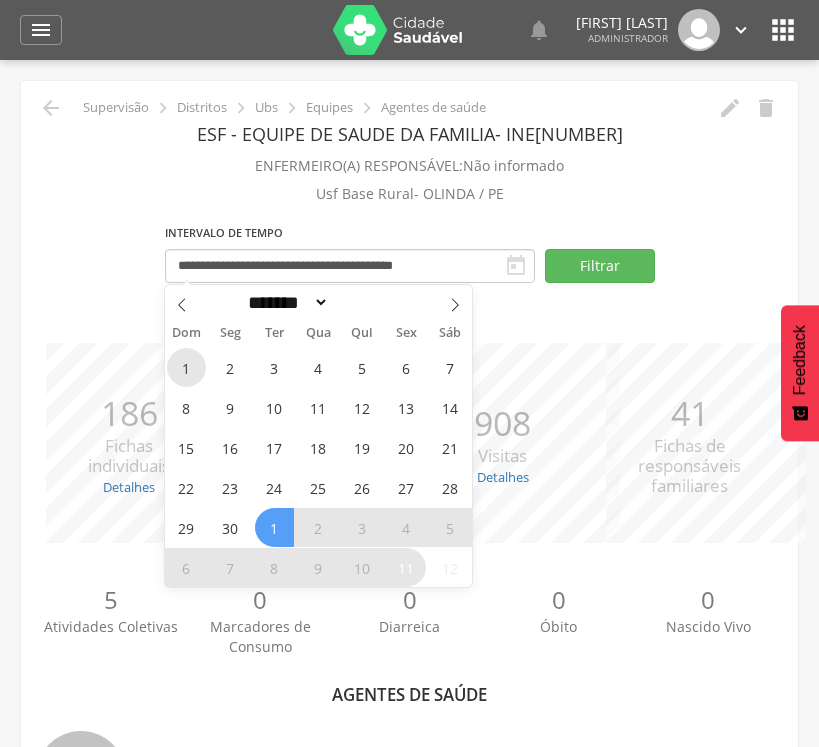 click on "1" at bounding box center [186, 367] 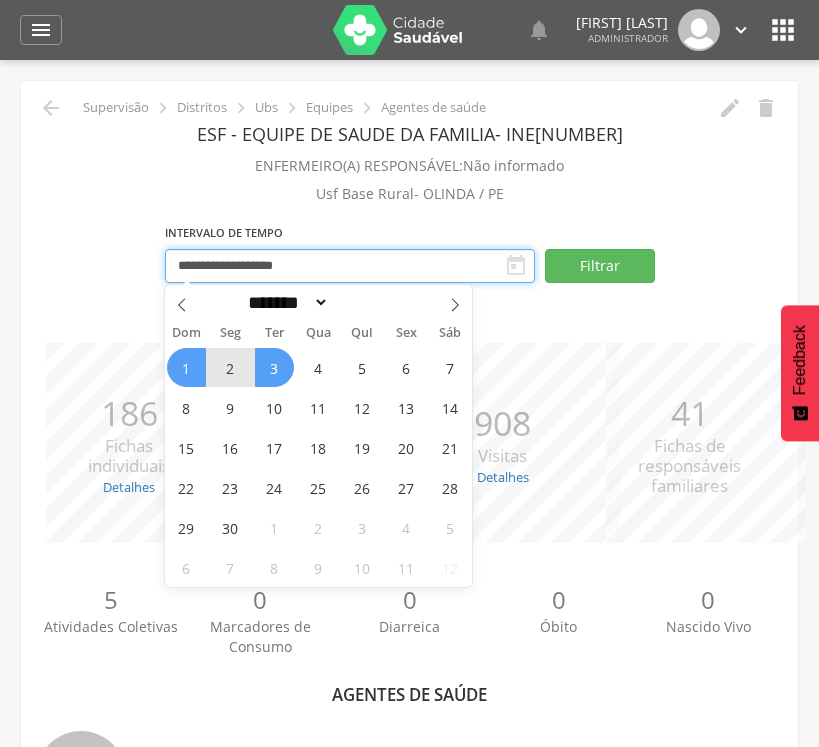 click on "**********" at bounding box center (350, 266) 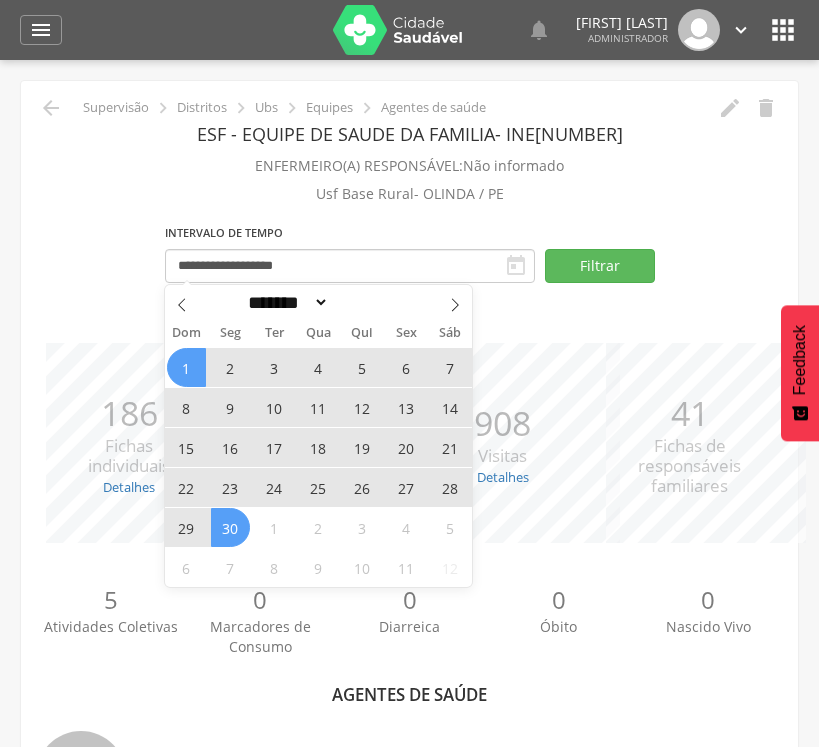 click on "30" at bounding box center (230, 527) 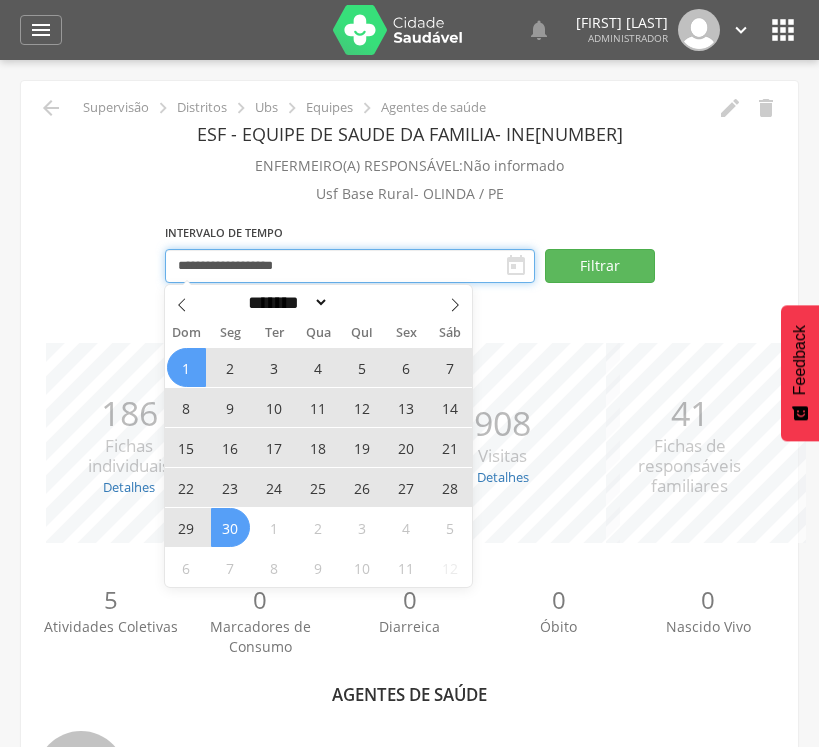 type on "**********" 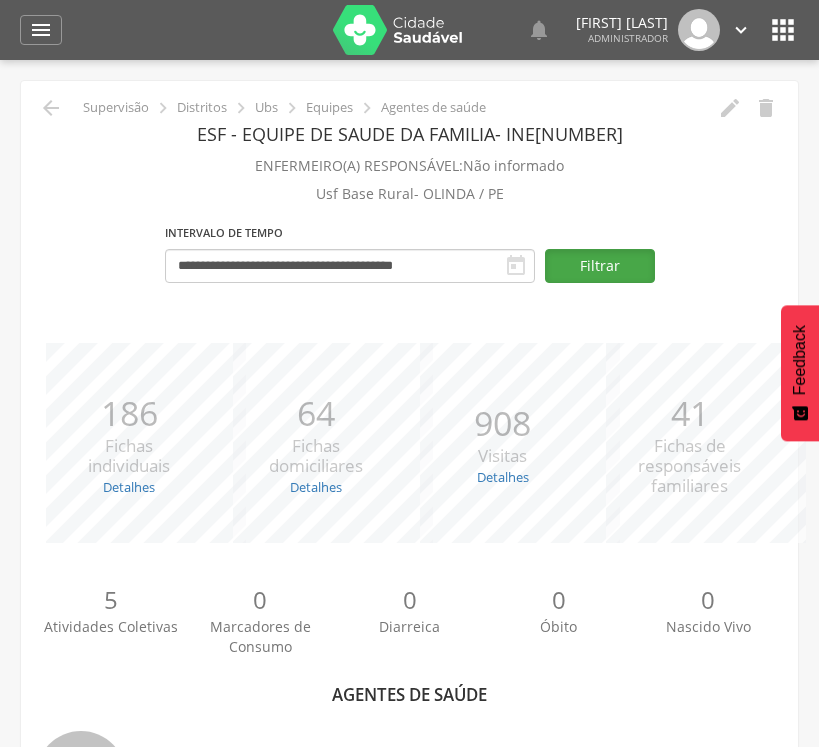 click on "Filtrar" at bounding box center (600, 266) 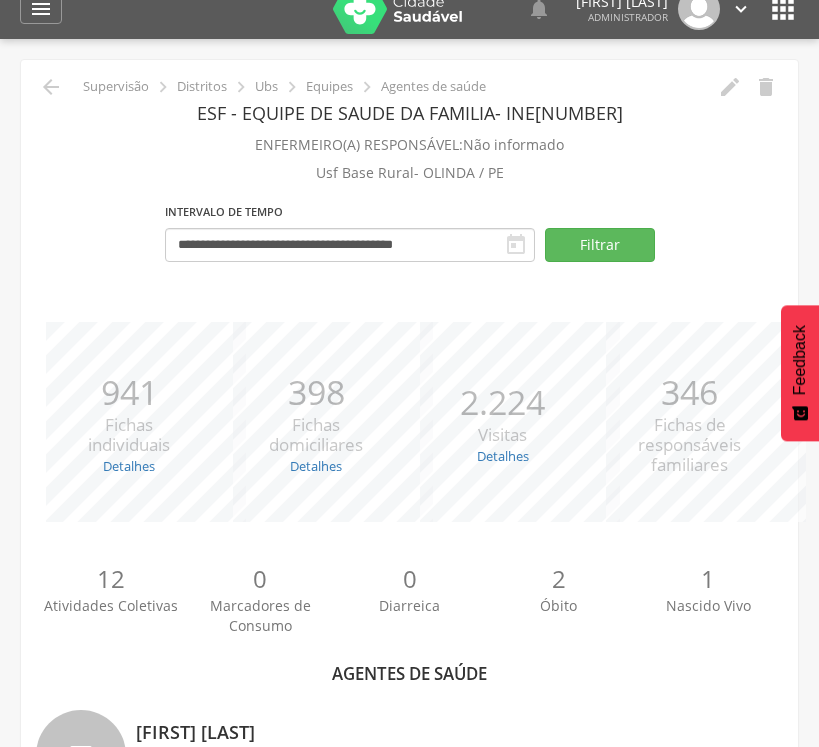 scroll, scrollTop: 0, scrollLeft: 0, axis: both 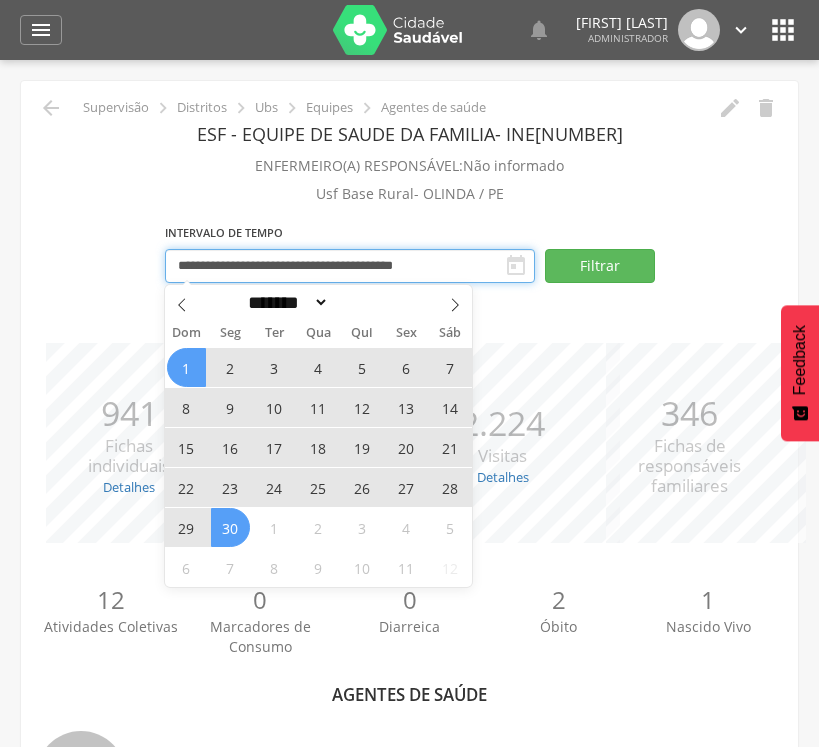 click on "**********" at bounding box center (350, 266) 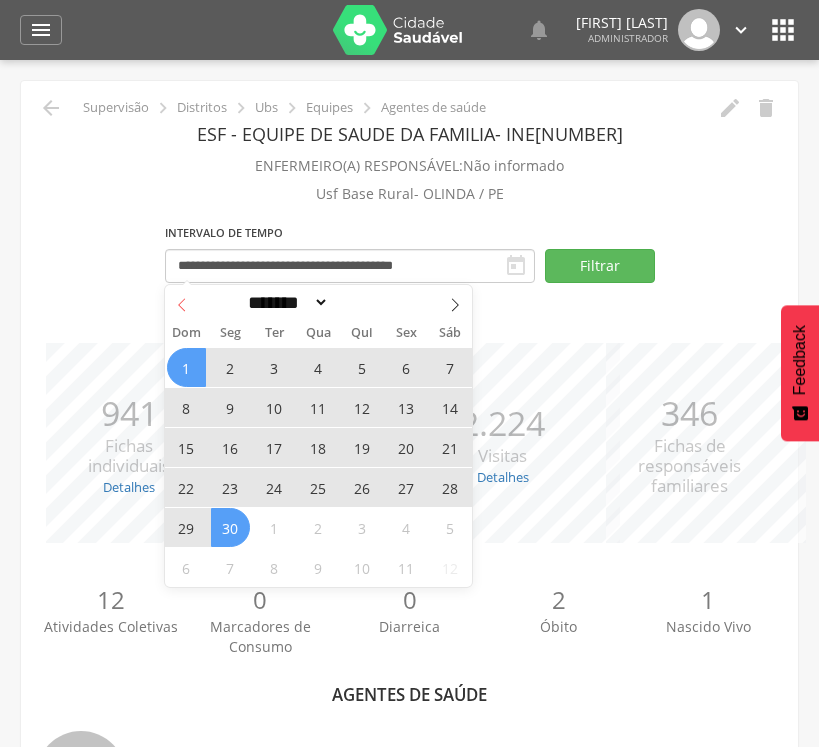 click 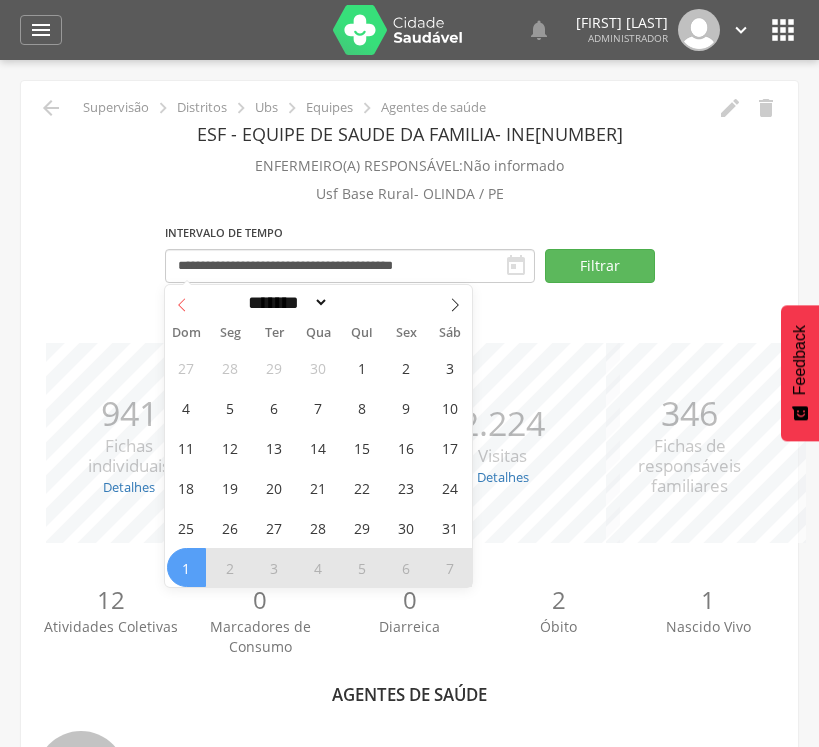 click 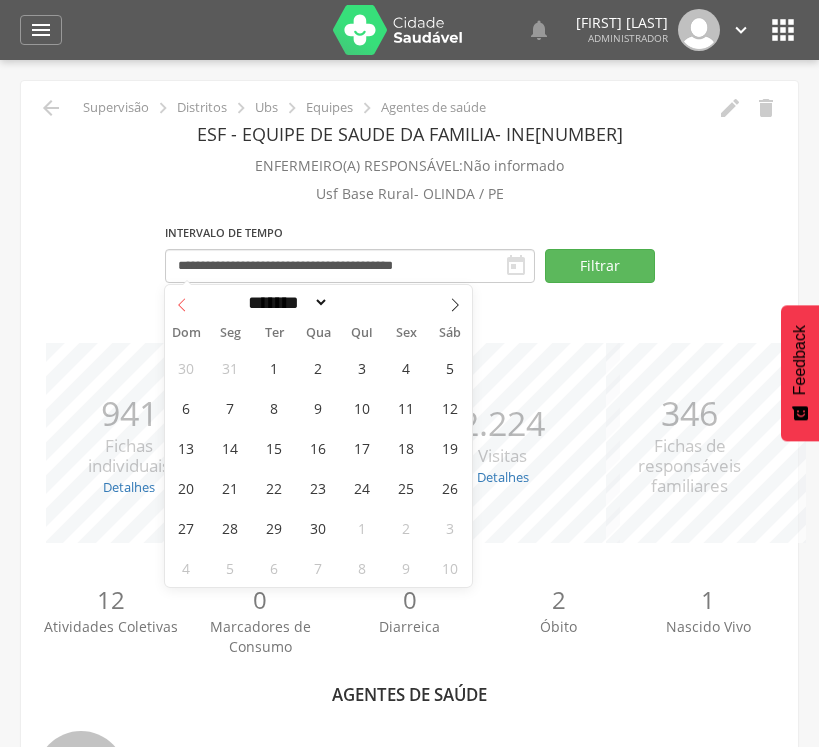 click 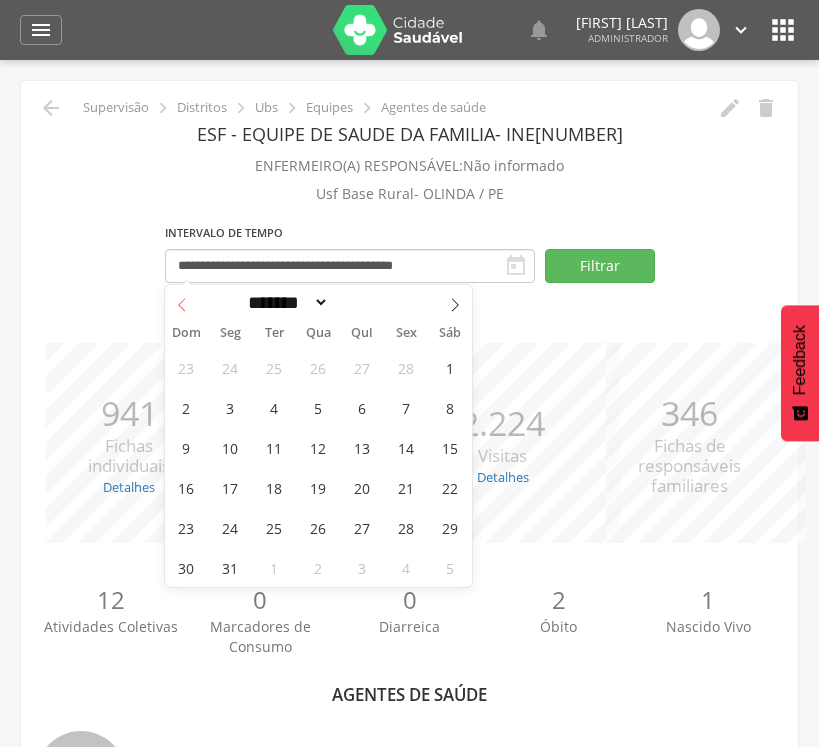 click 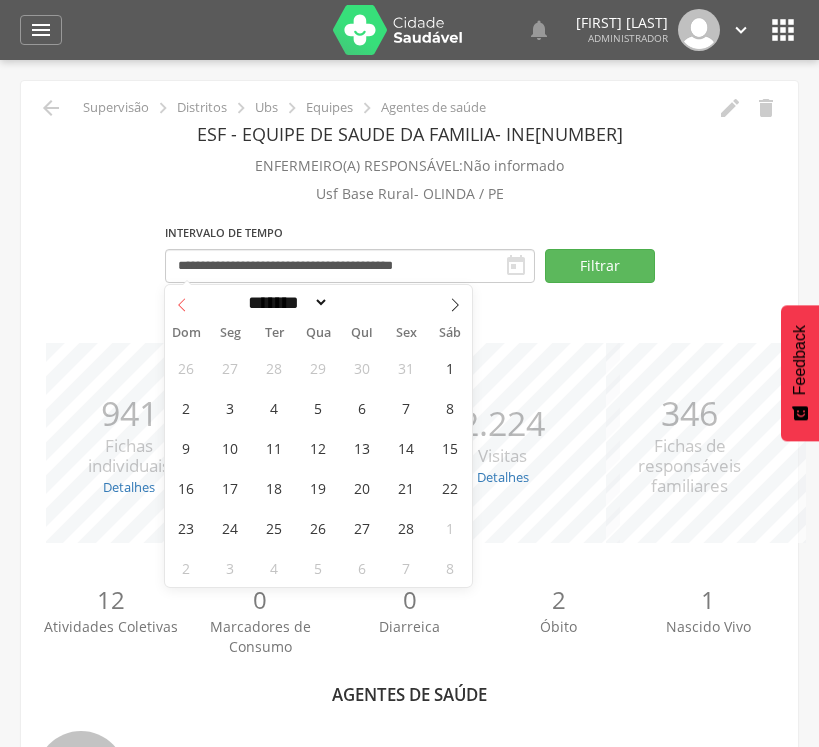 click 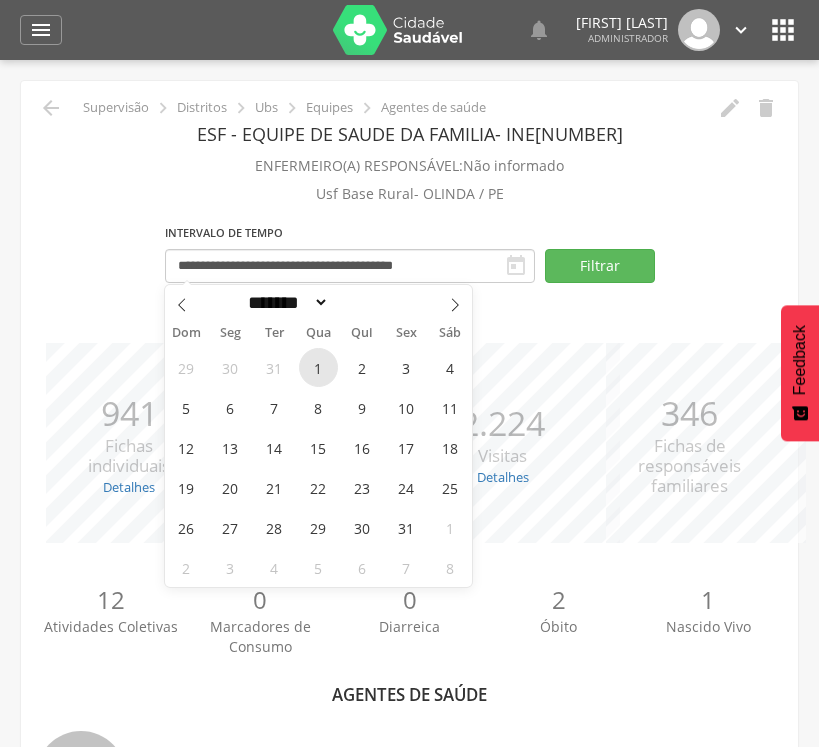click on "1" at bounding box center (318, 367) 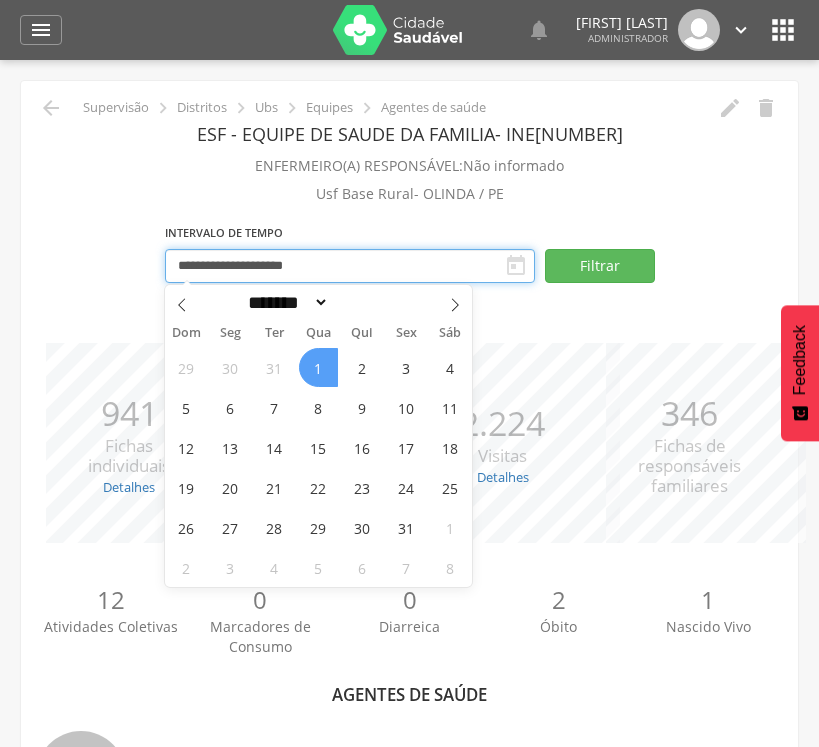click on "**********" at bounding box center (350, 266) 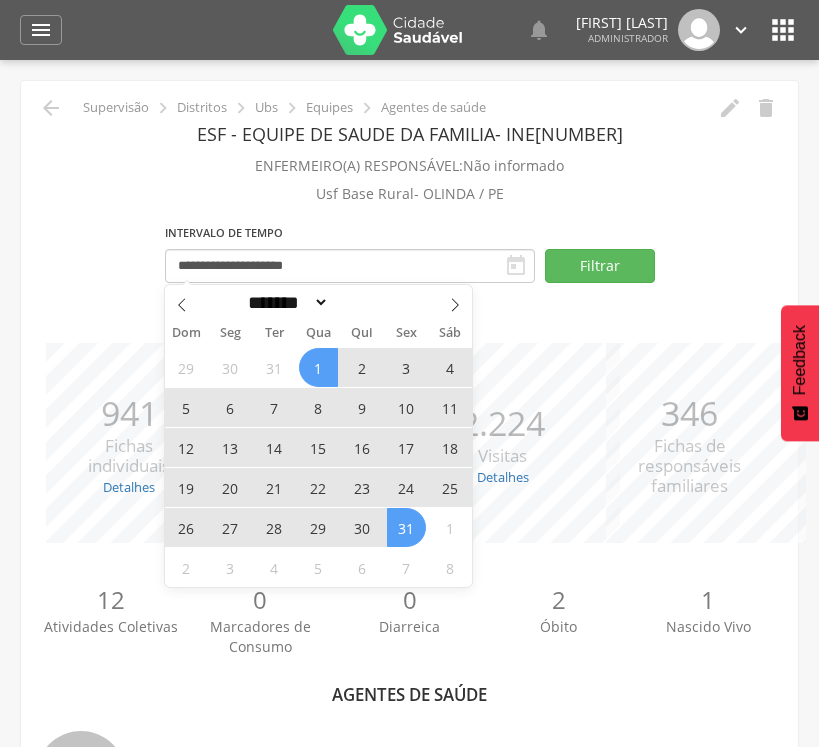 click on "31" at bounding box center [406, 527] 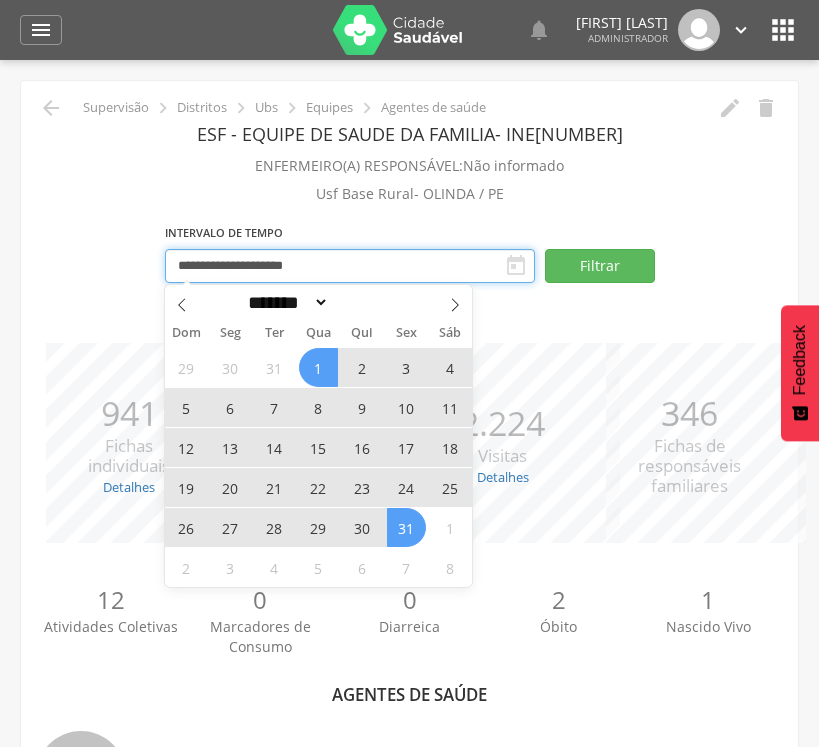 type on "**********" 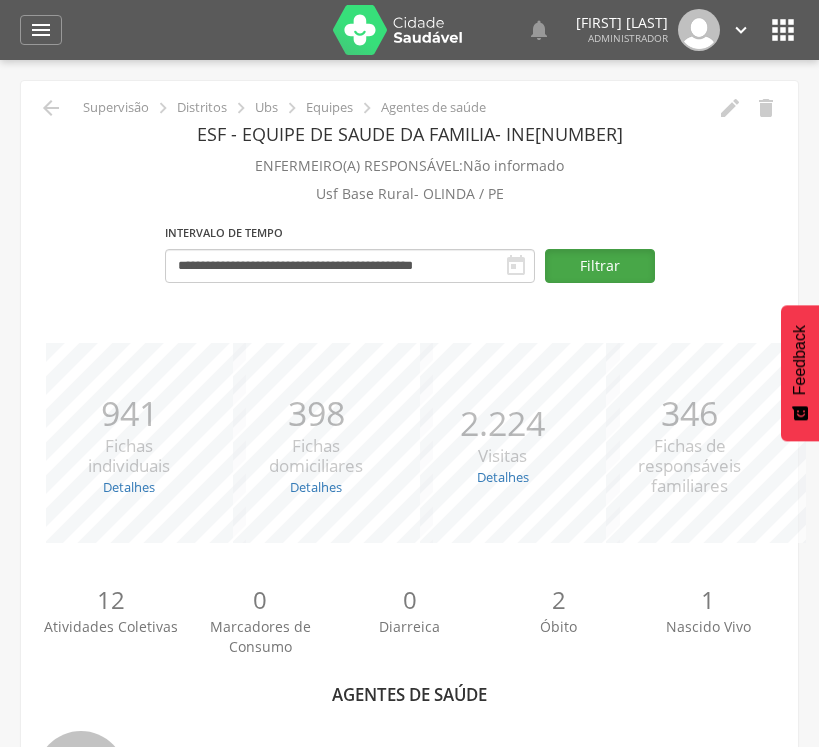 click on "Filtrar" at bounding box center (600, 266) 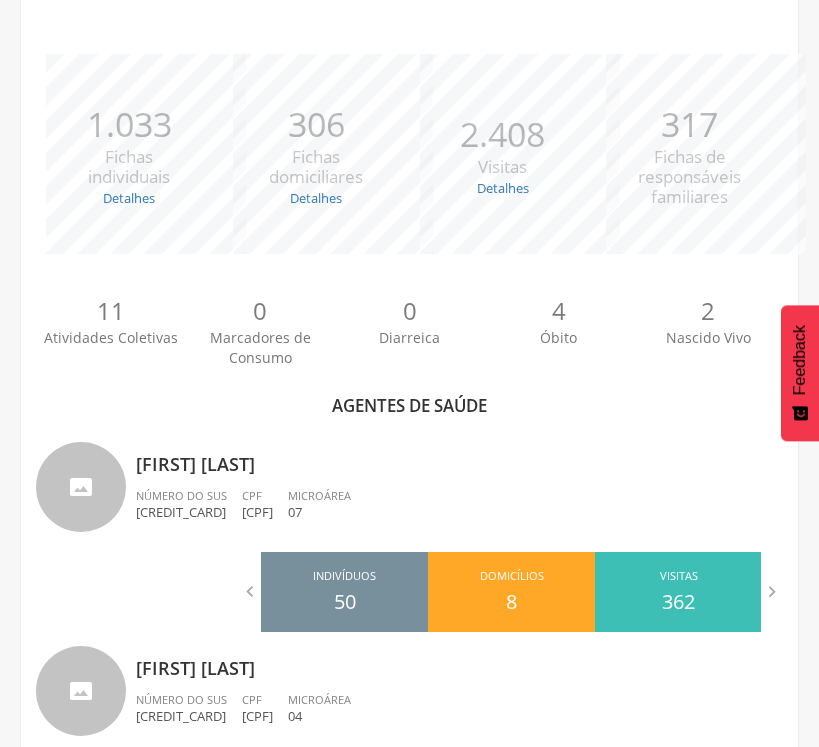 scroll, scrollTop: 0, scrollLeft: 0, axis: both 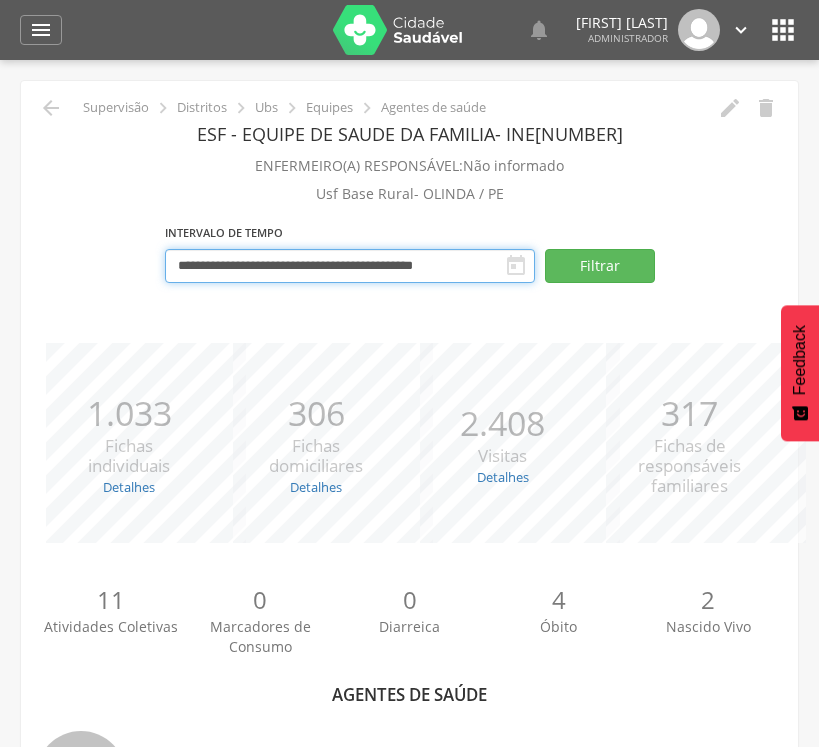 click on "**********" at bounding box center [350, 266] 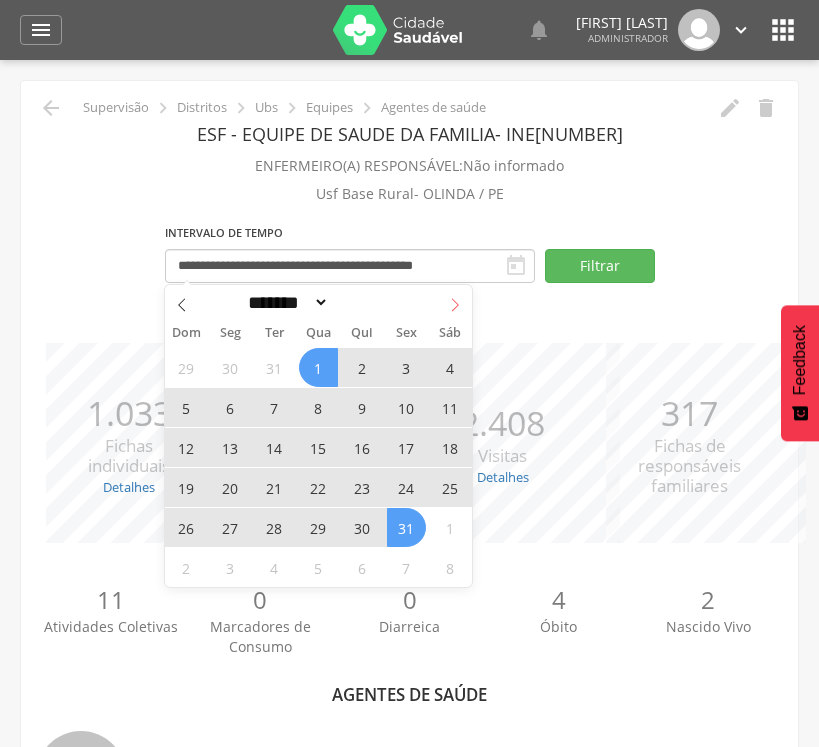 click 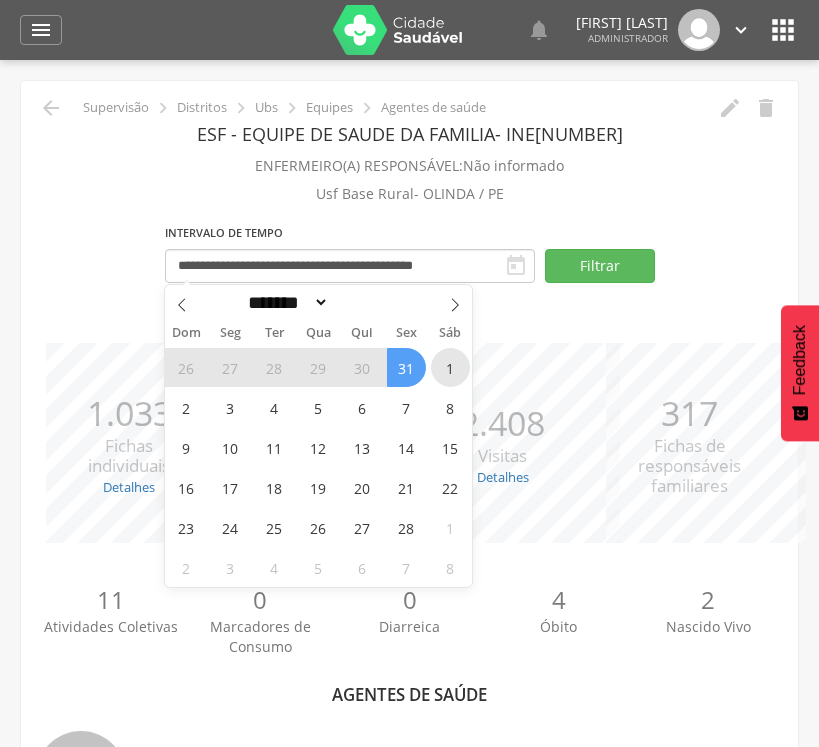 click on "1" at bounding box center [450, 367] 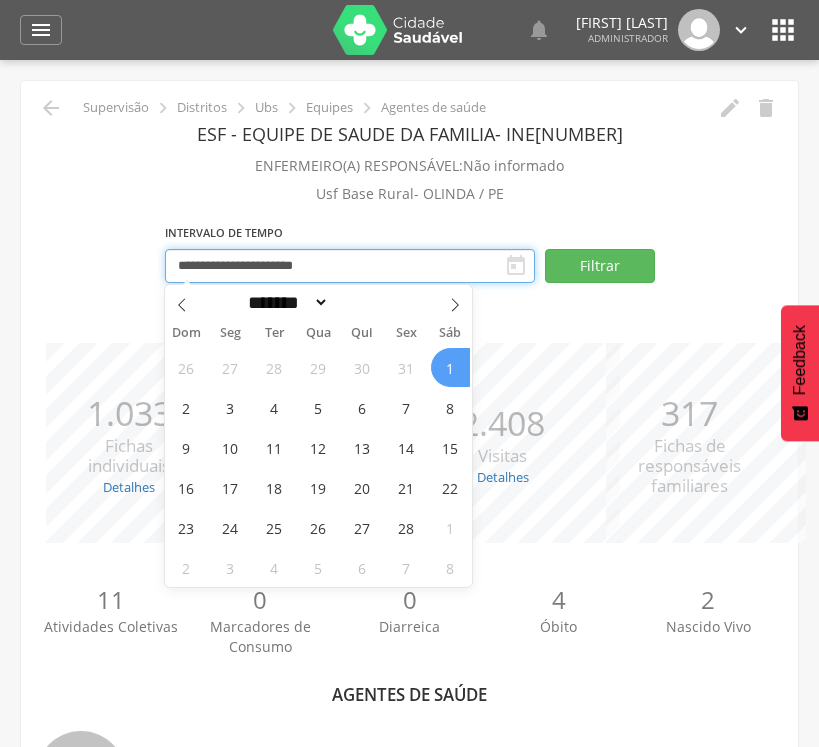 click on "**********" at bounding box center (350, 266) 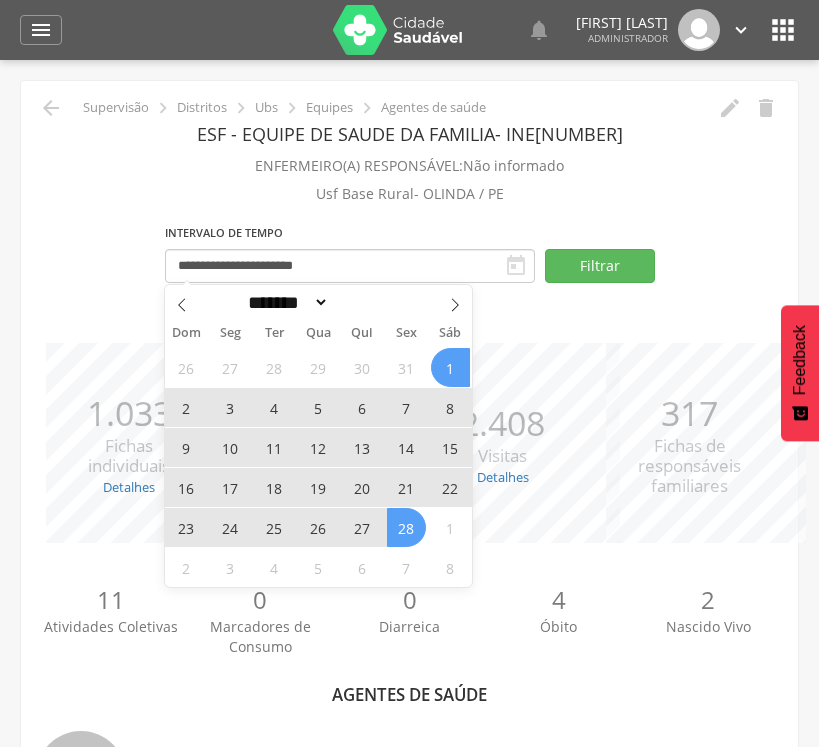 click on "28" at bounding box center (406, 527) 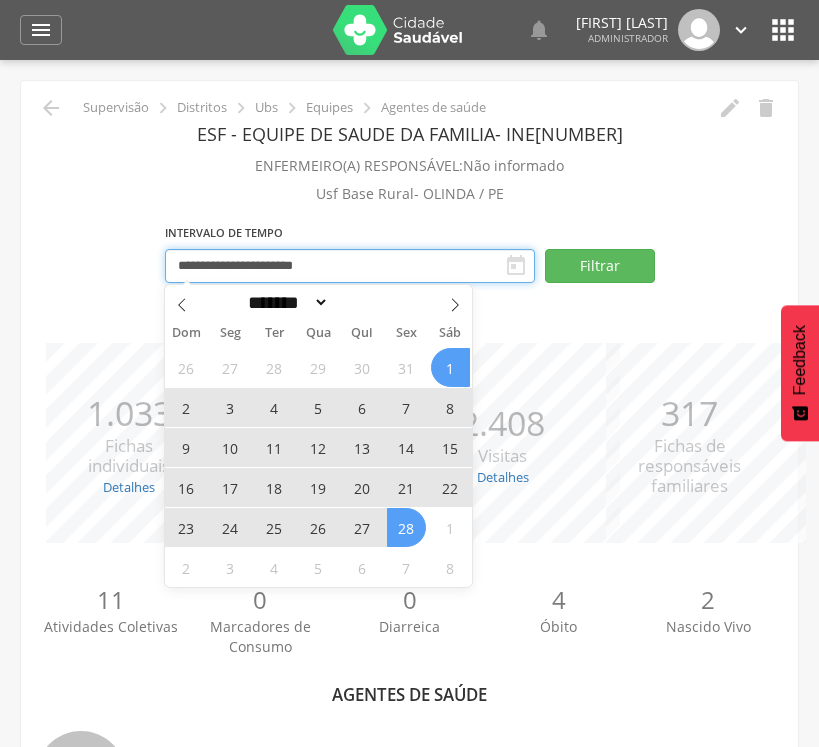 type on "**********" 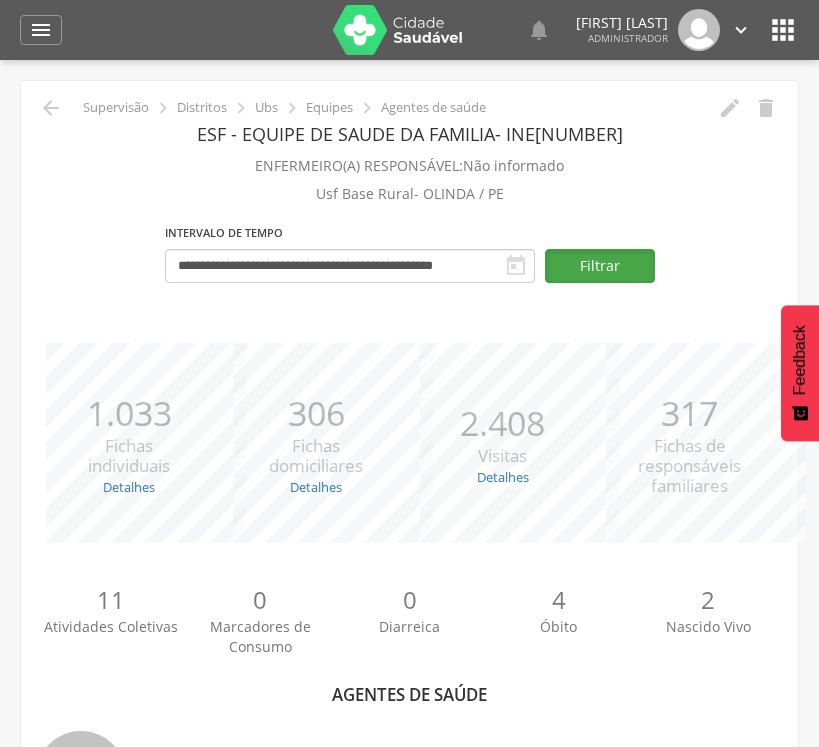 click on "Filtrar" at bounding box center (600, 266) 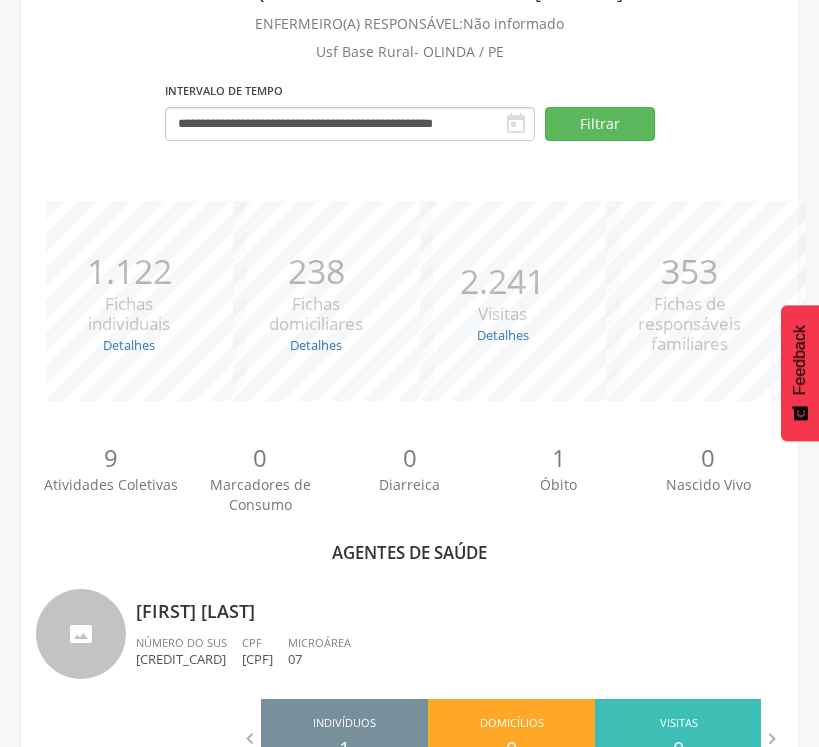 scroll, scrollTop: 0, scrollLeft: 0, axis: both 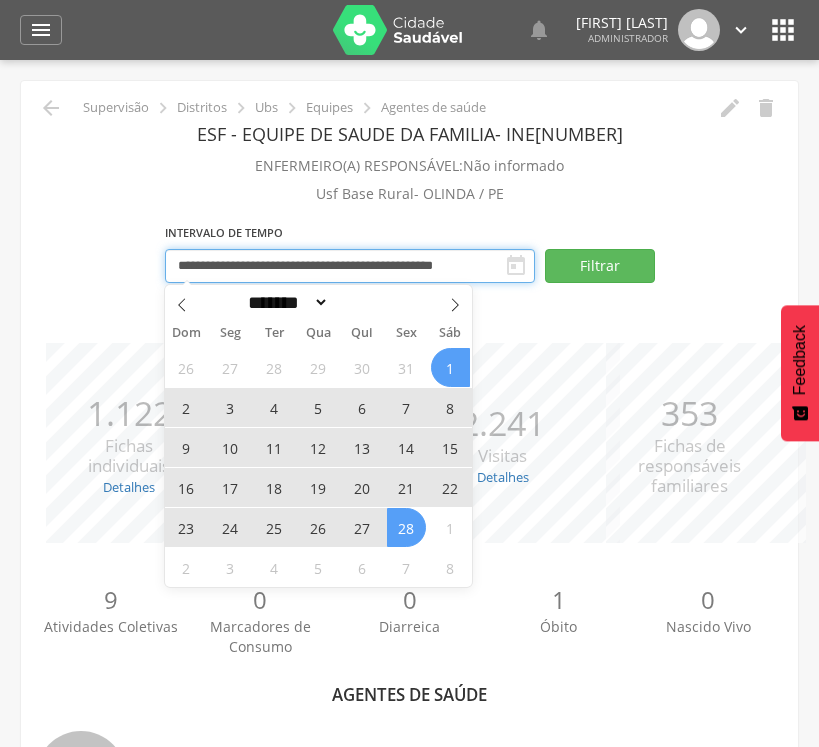 click on "**********" at bounding box center (350, 266) 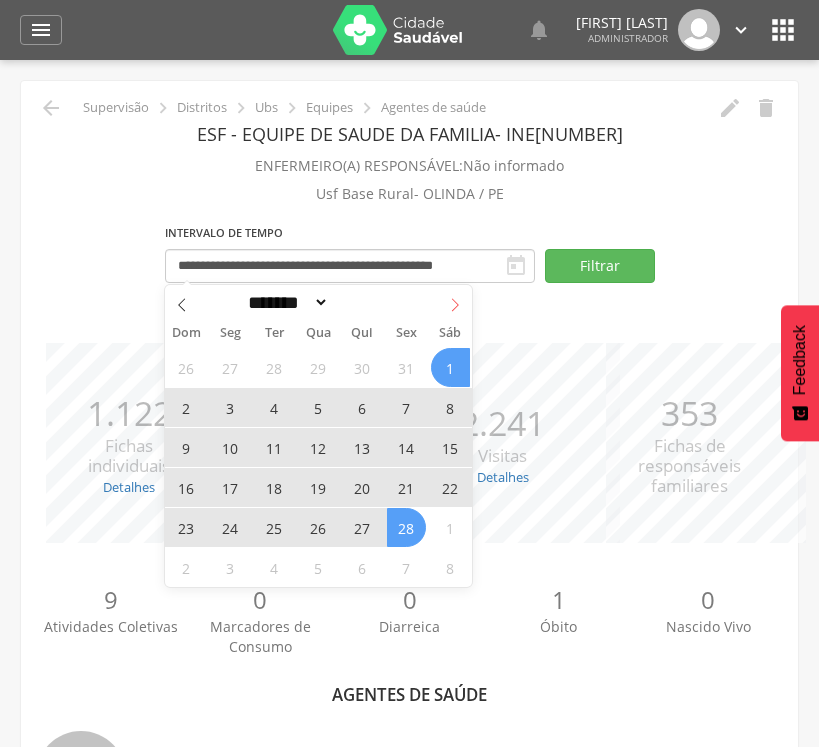 click at bounding box center [455, 302] 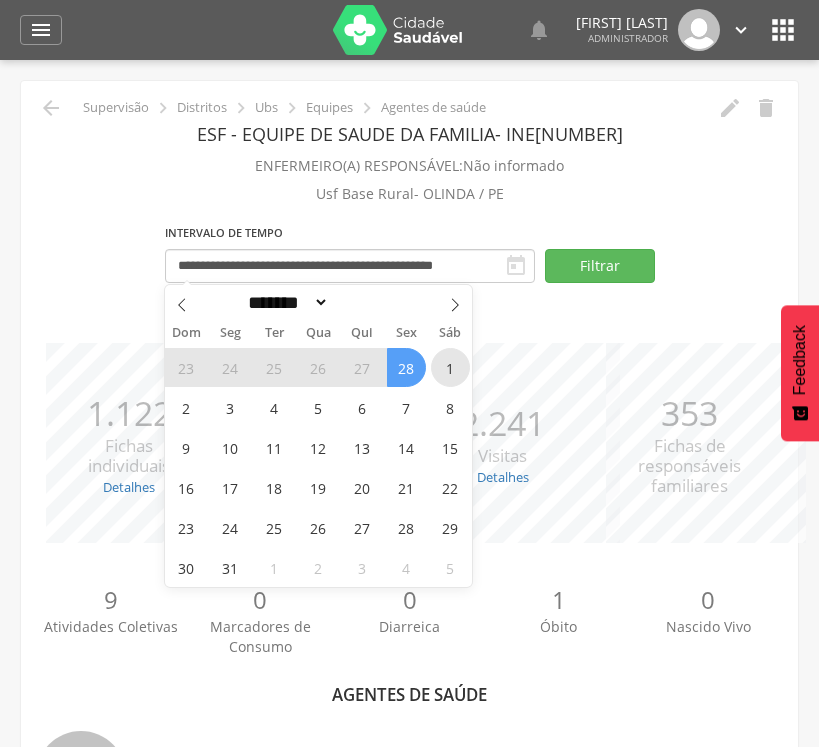 click on "1" at bounding box center (450, 367) 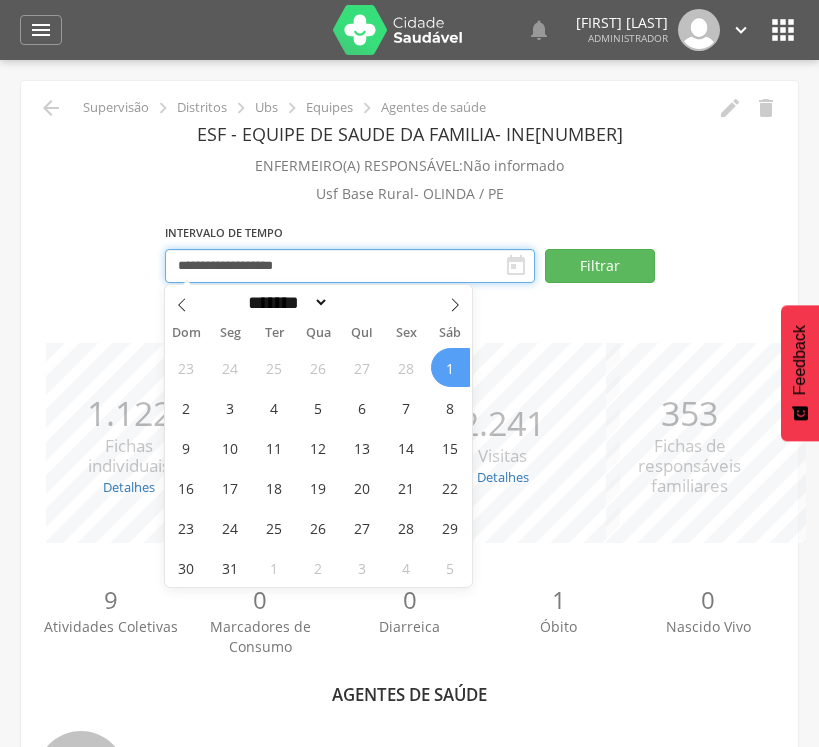 click on "**********" at bounding box center (350, 266) 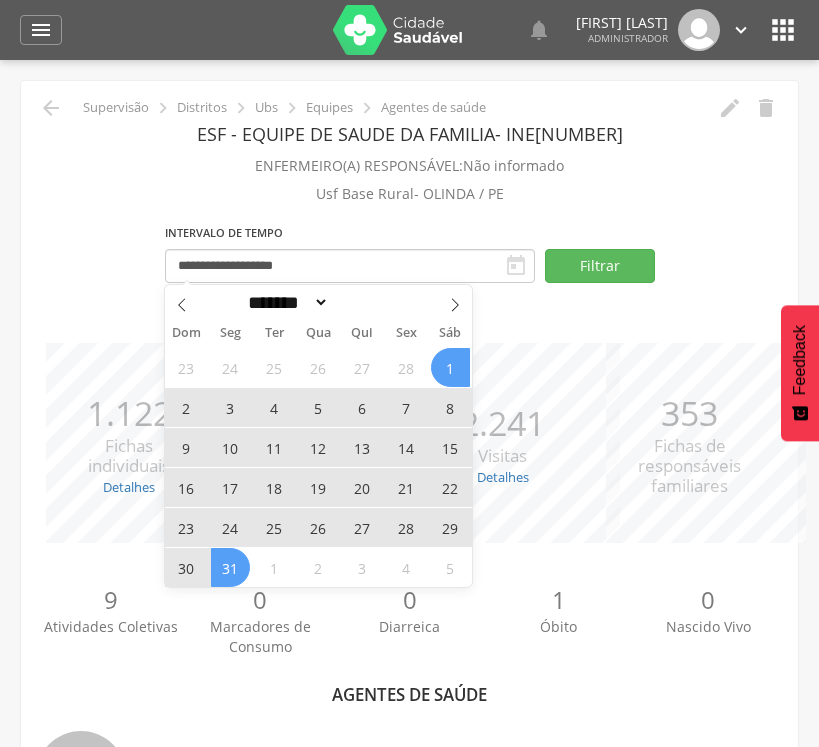 click on "31" at bounding box center [230, 567] 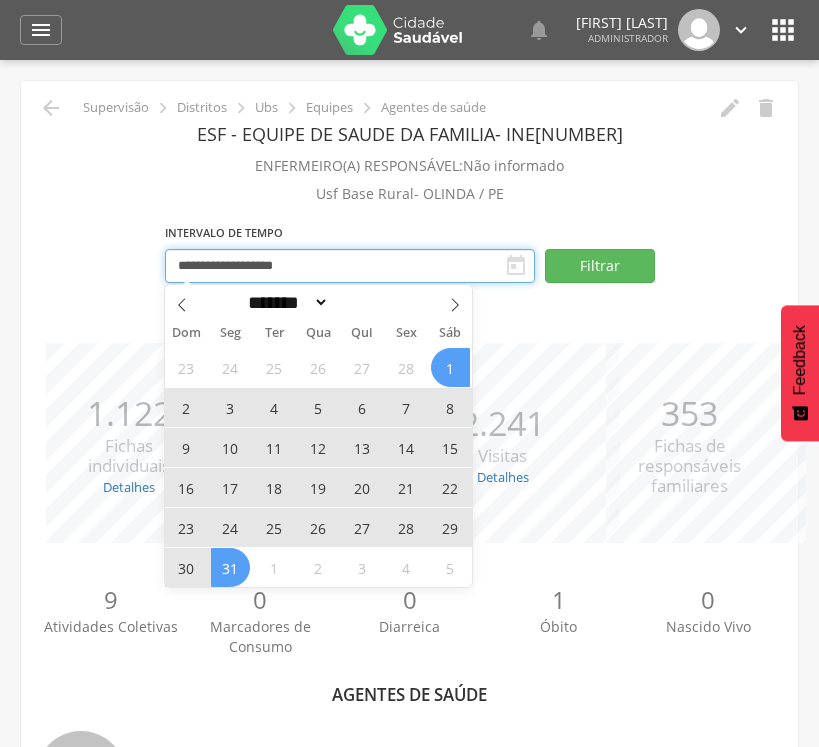 type on "**********" 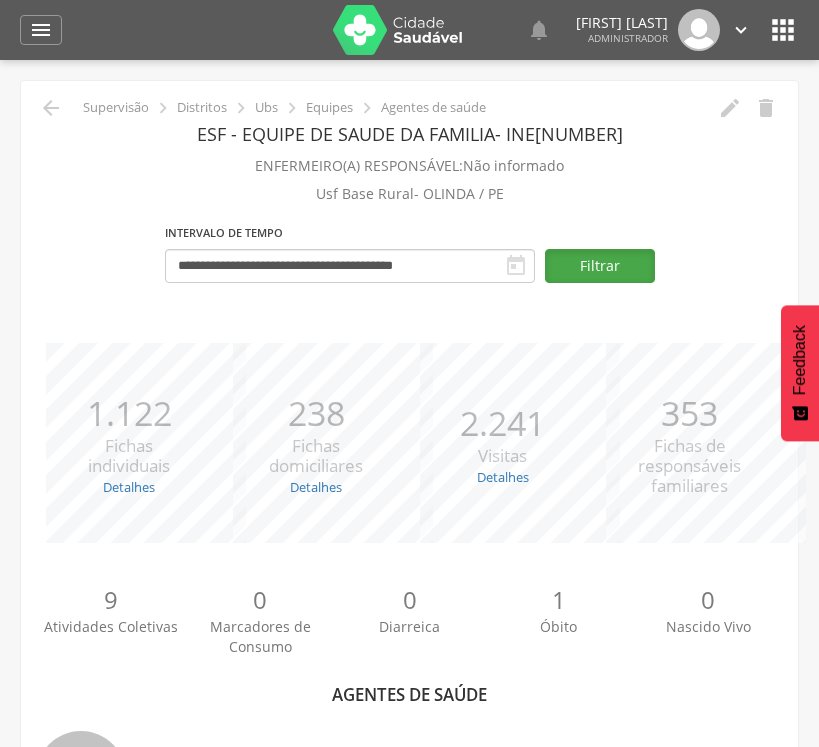 click on "Filtrar" at bounding box center [600, 266] 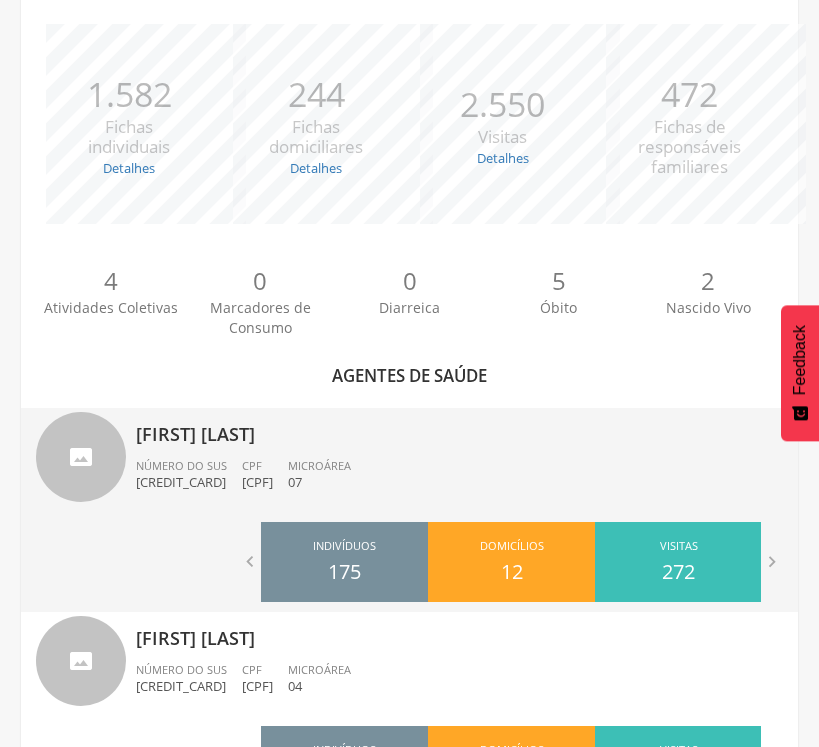scroll, scrollTop: 0, scrollLeft: 0, axis: both 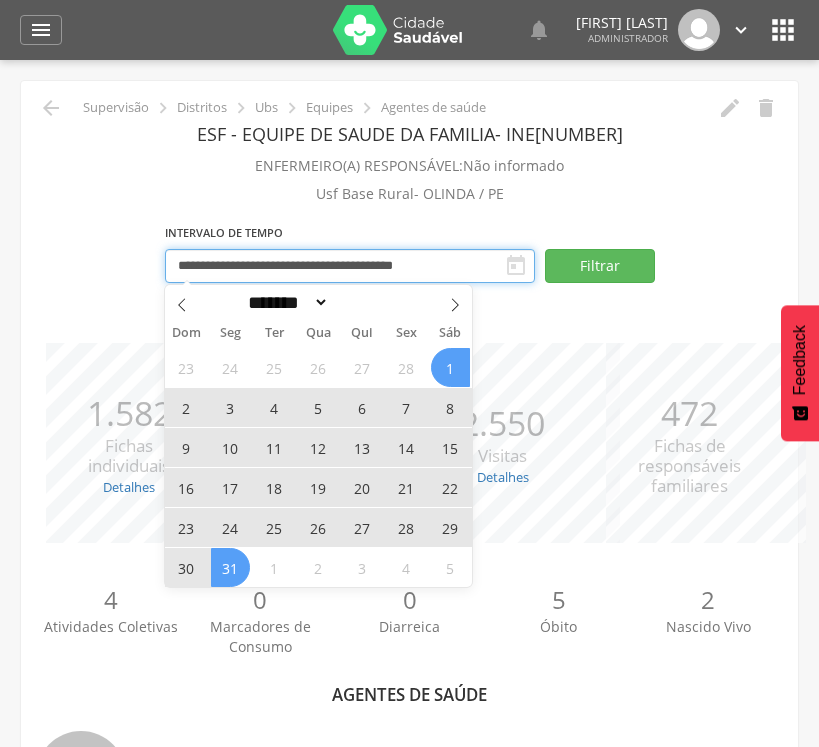 click on "**********" at bounding box center (350, 266) 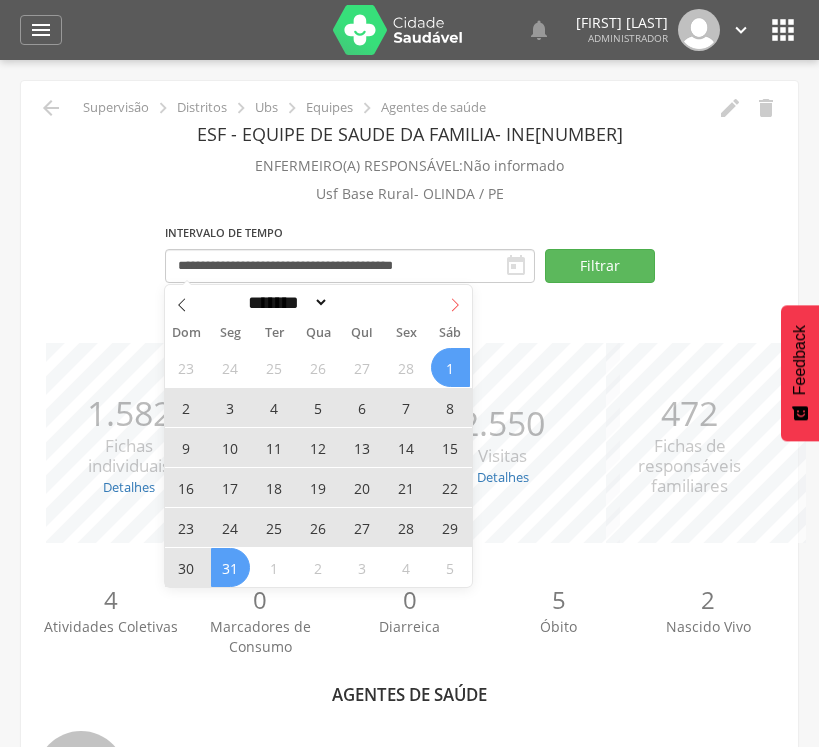 click 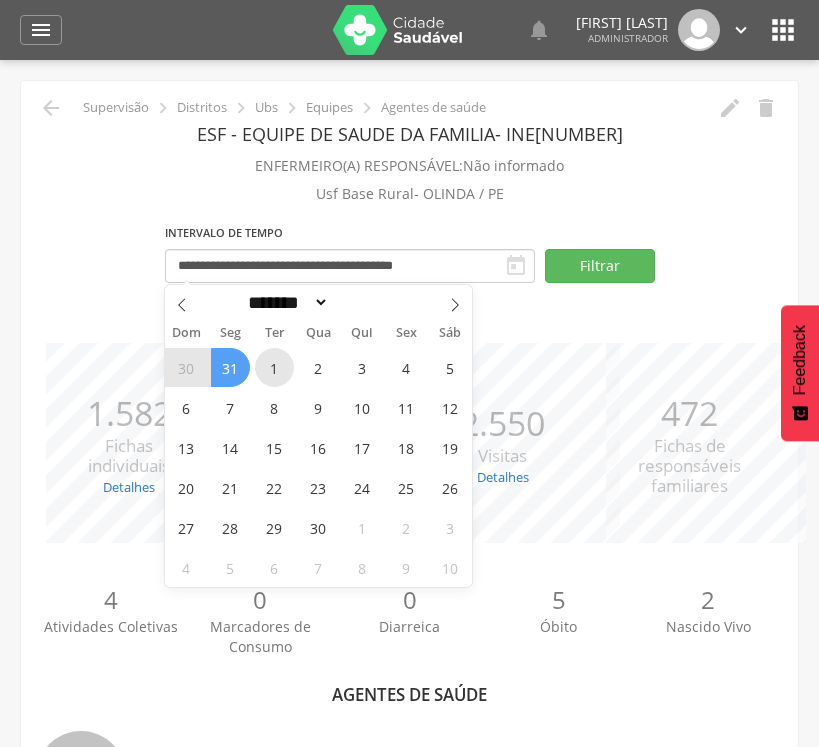 click on "1" at bounding box center [274, 367] 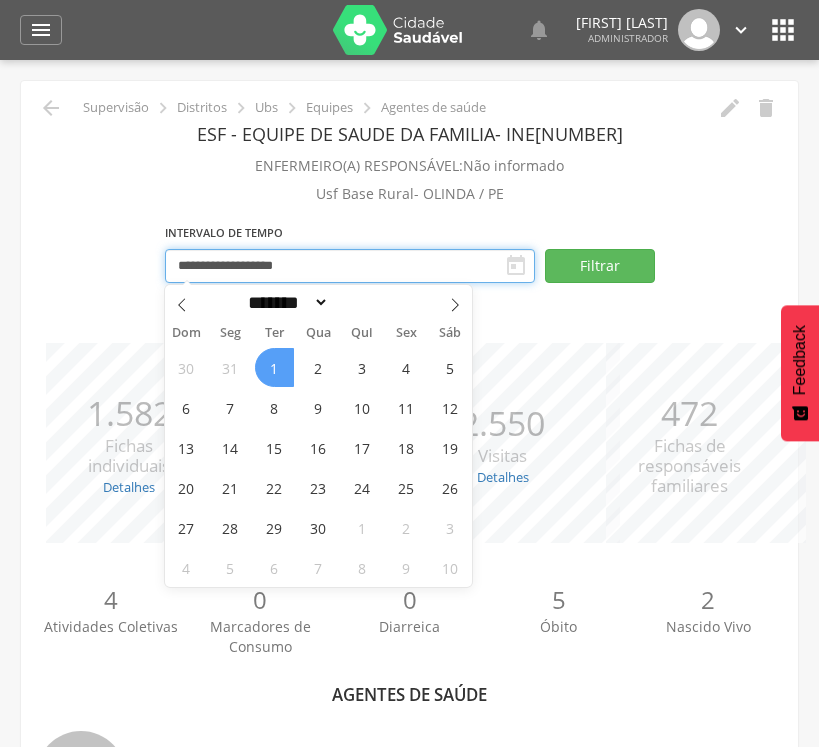 click on "**********" at bounding box center [350, 266] 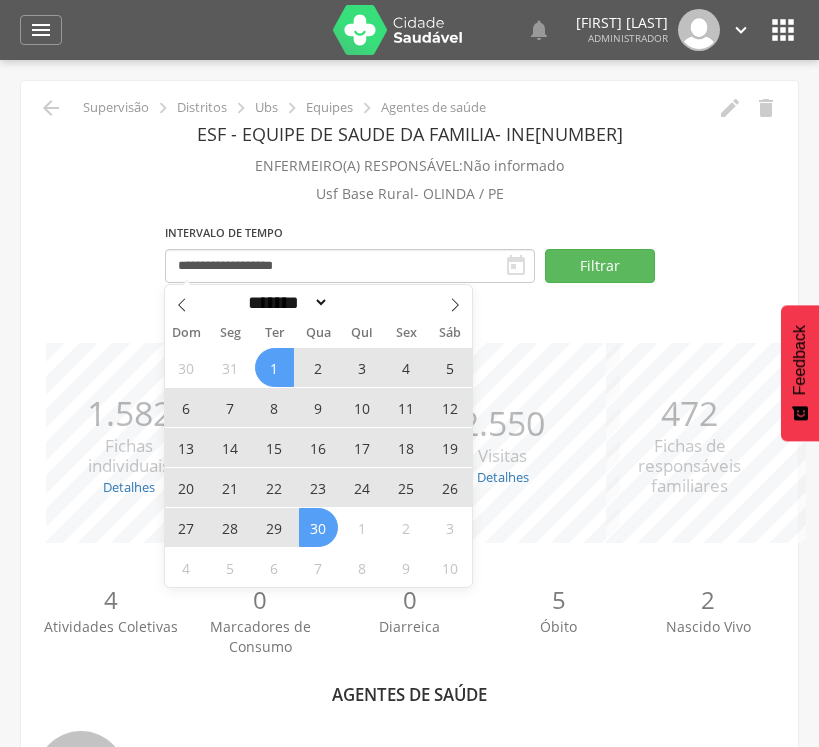 click on "30" at bounding box center (318, 527) 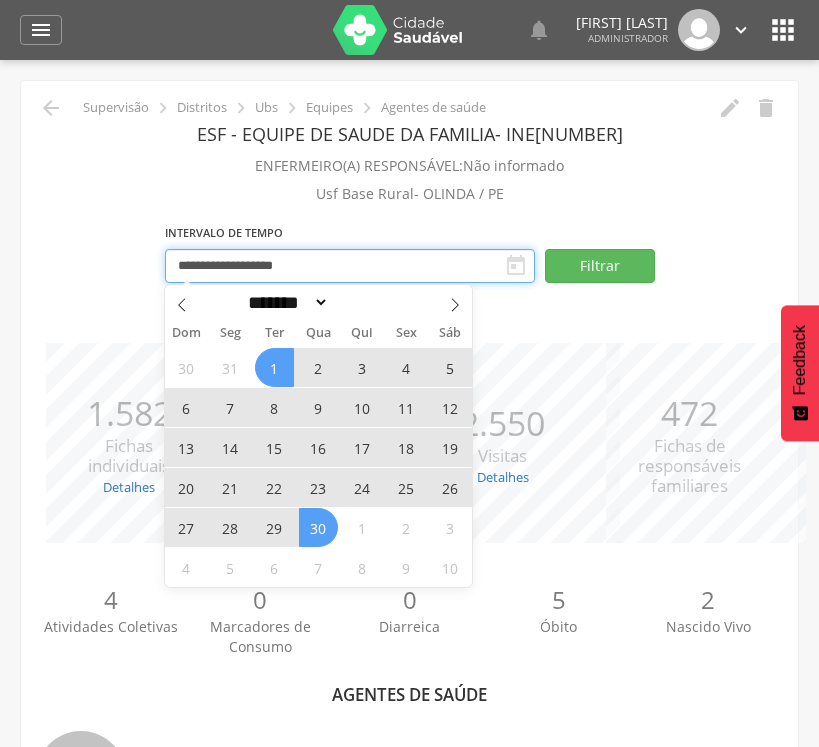 type on "**********" 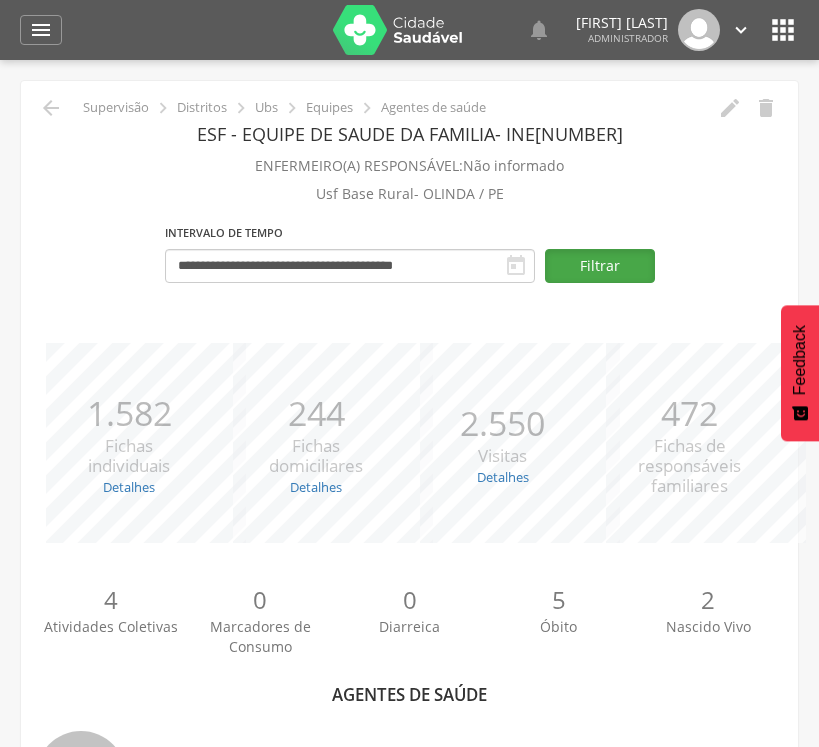 click on "Filtrar" at bounding box center [600, 266] 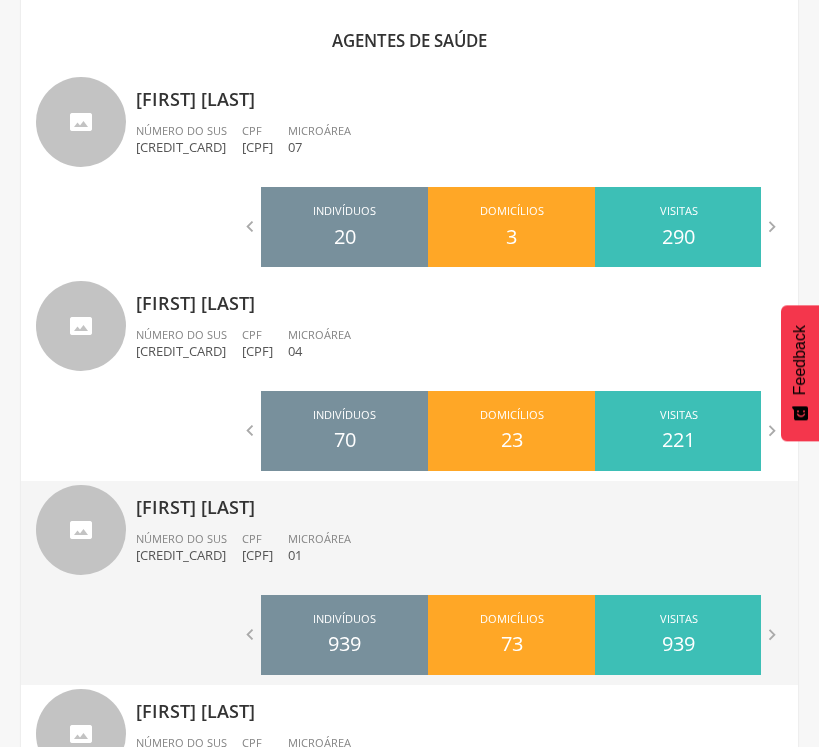 scroll, scrollTop: 1307, scrollLeft: 0, axis: vertical 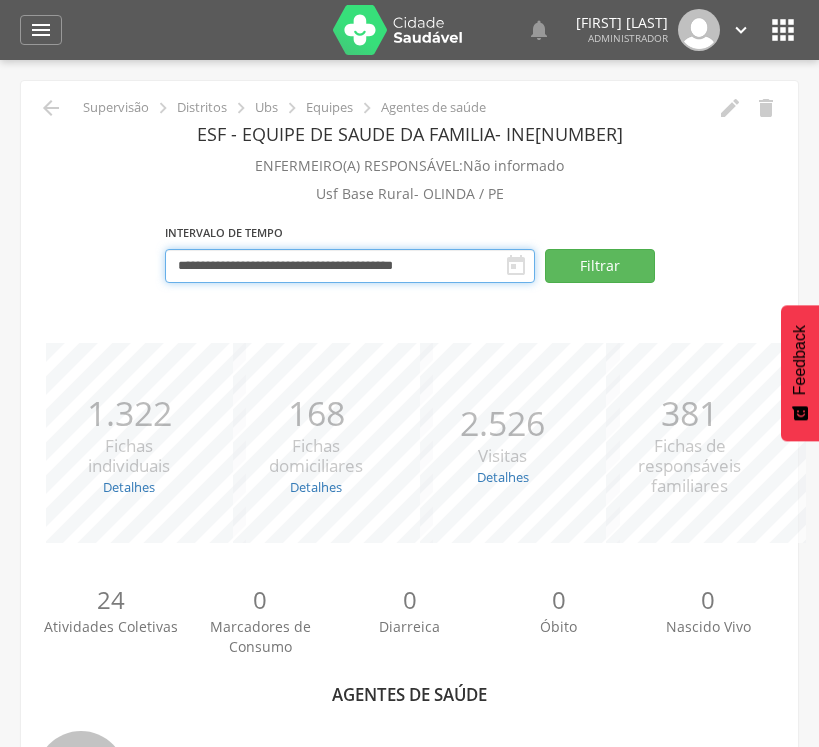 click on "**********" at bounding box center (350, 266) 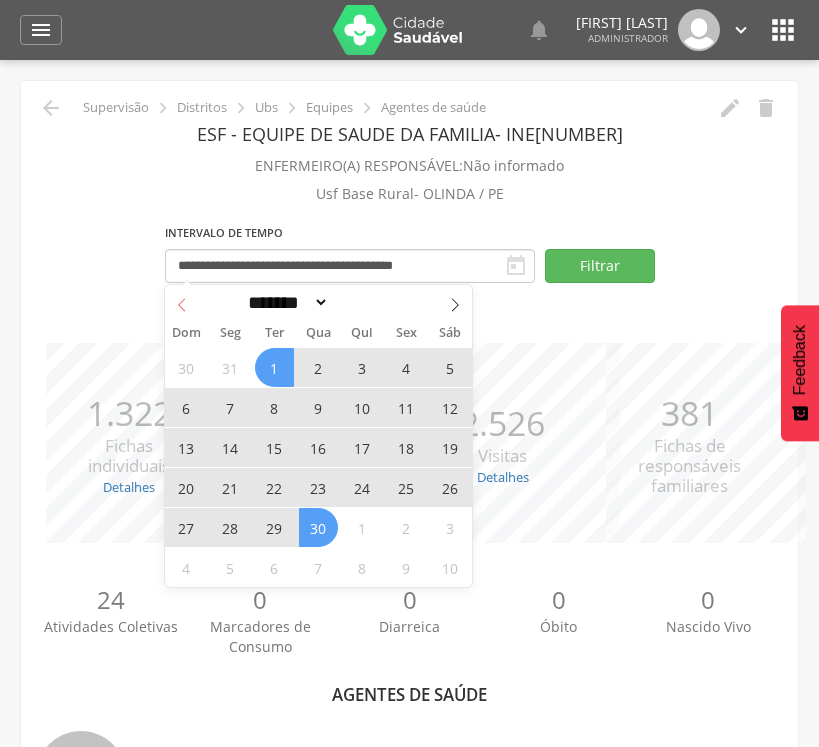 click 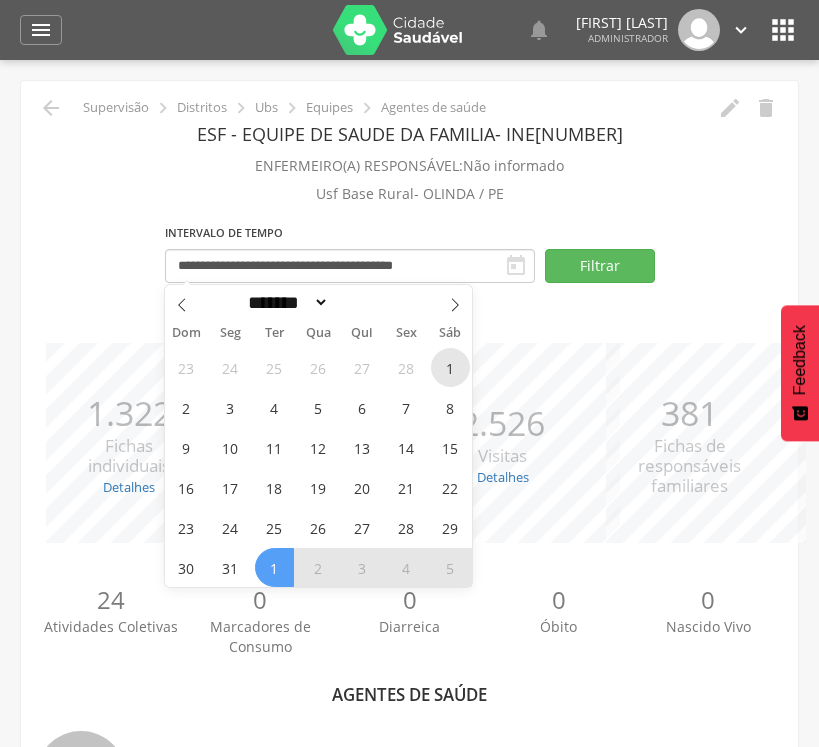 click on "1" at bounding box center (450, 367) 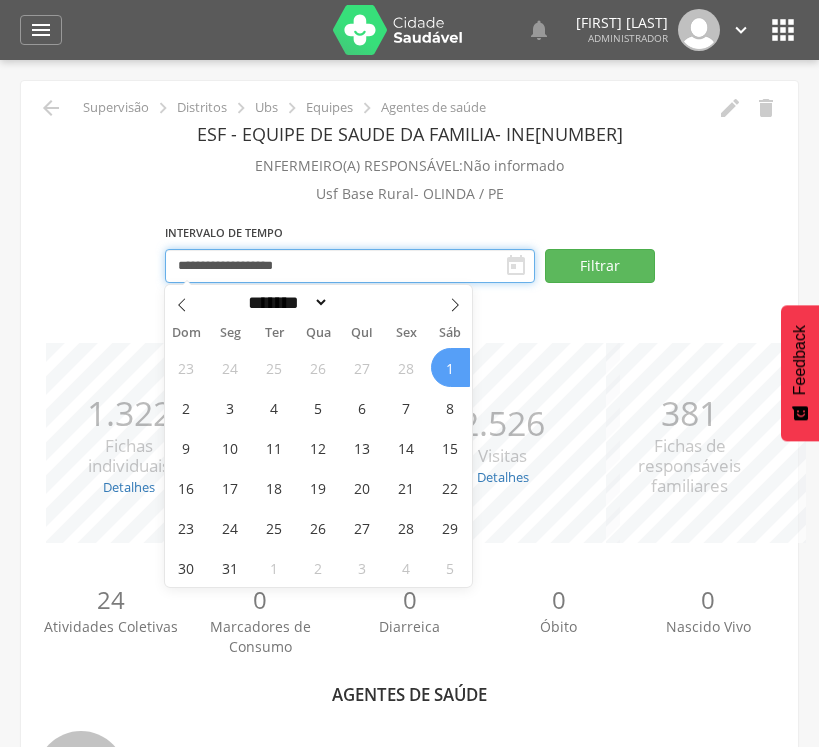 click on "**********" at bounding box center [350, 266] 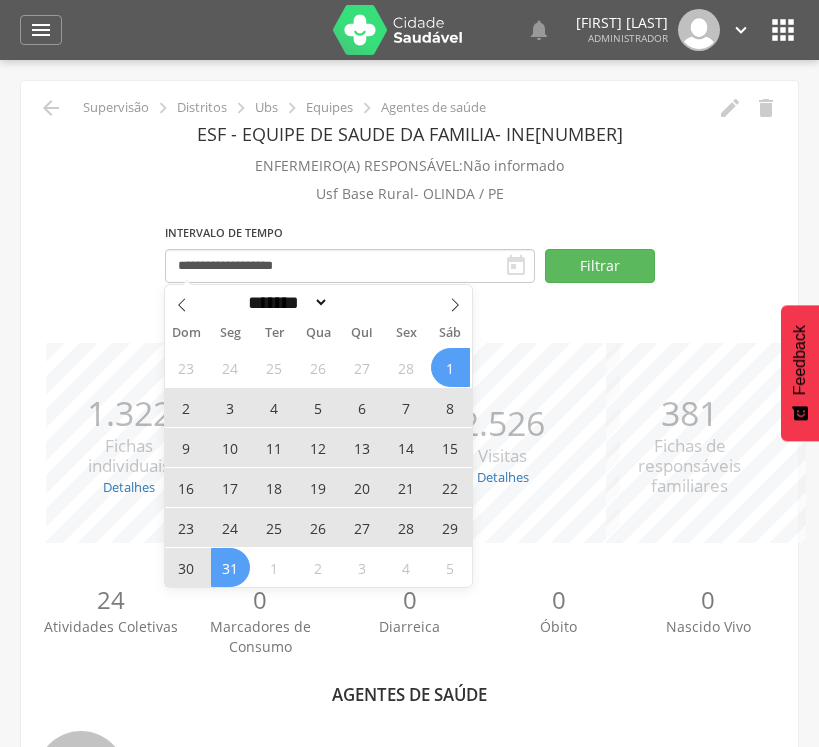 click on "31" at bounding box center (230, 567) 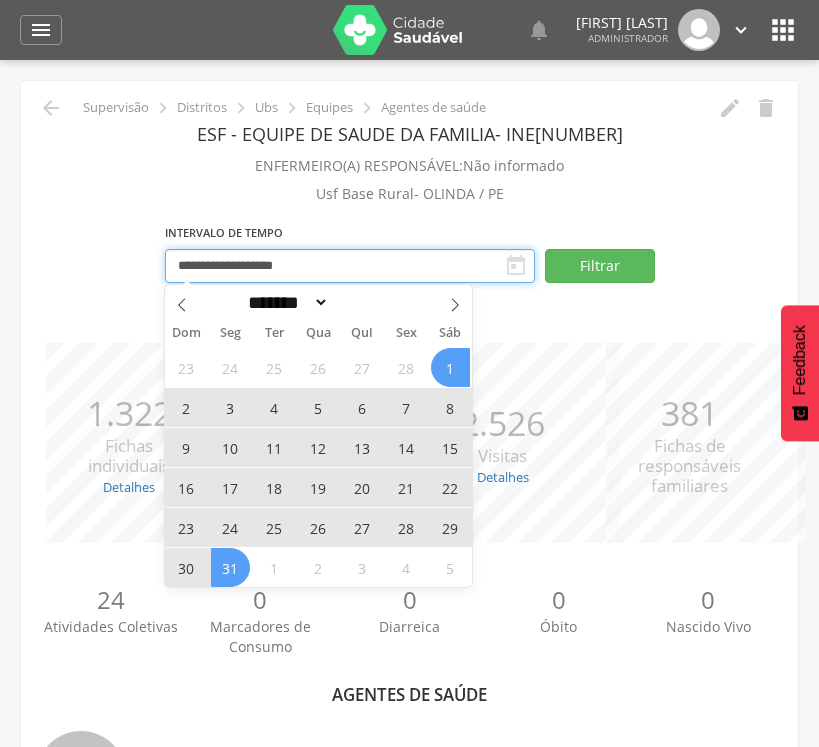 type on "**********" 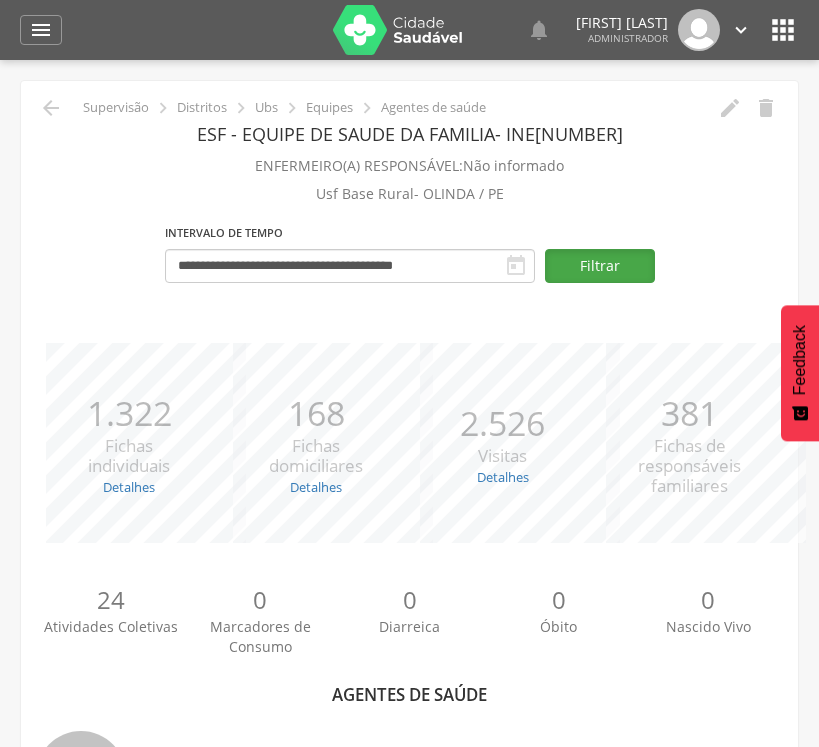 click on "Filtrar" at bounding box center (600, 266) 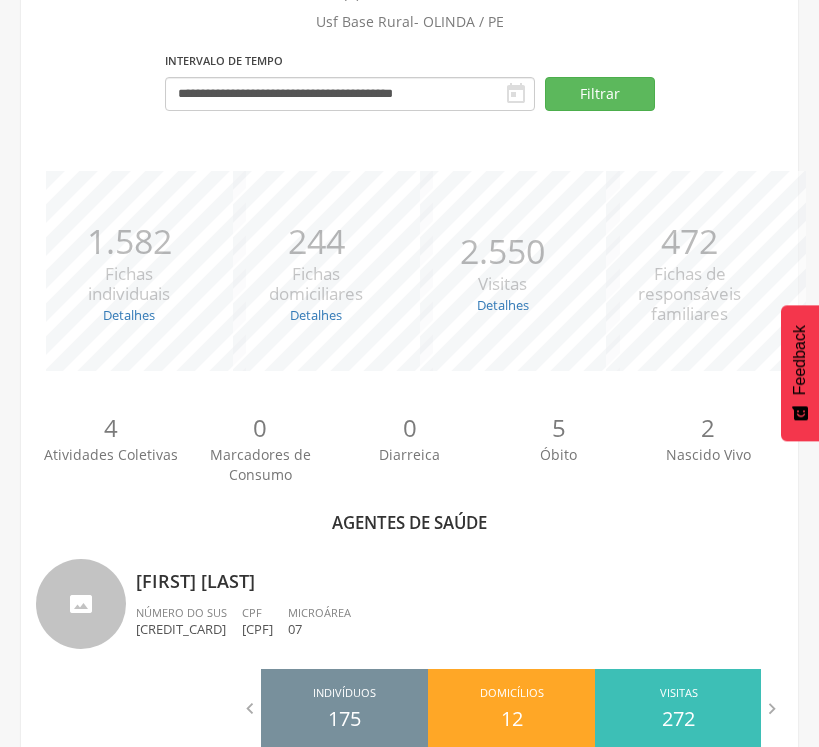 scroll, scrollTop: 0, scrollLeft: 0, axis: both 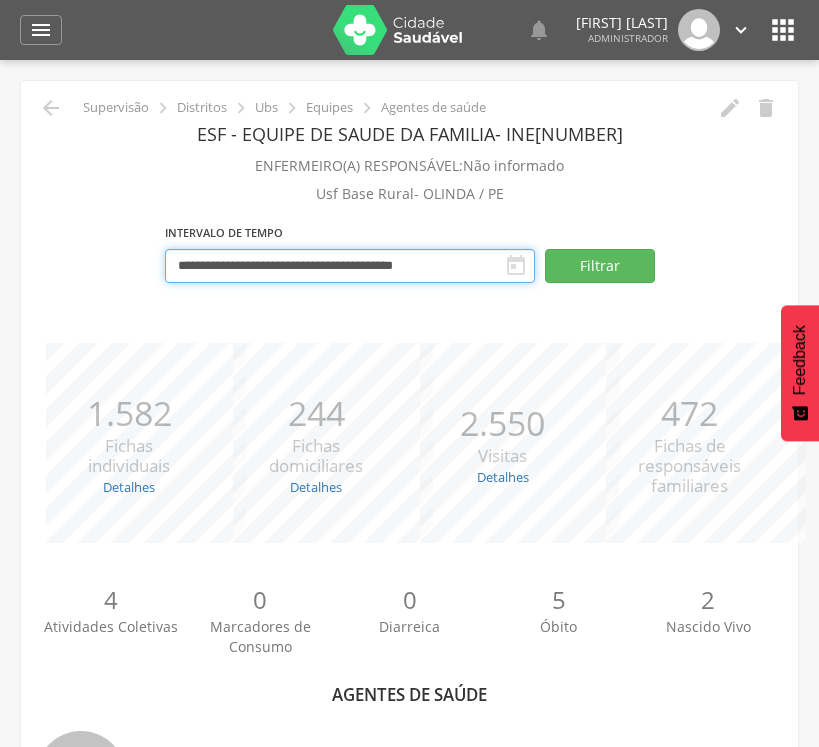 click on "**********" at bounding box center [350, 266] 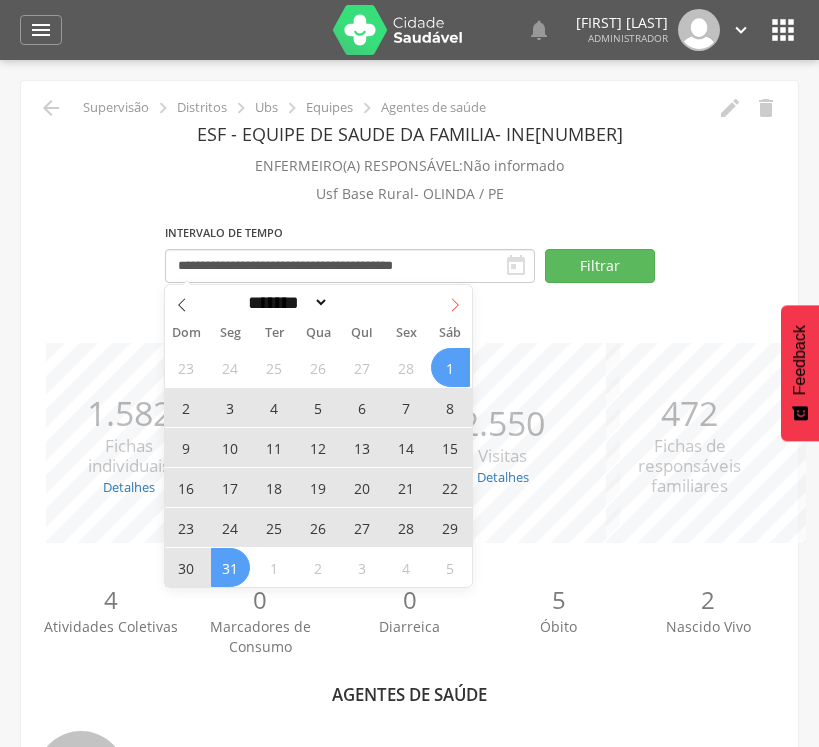 click 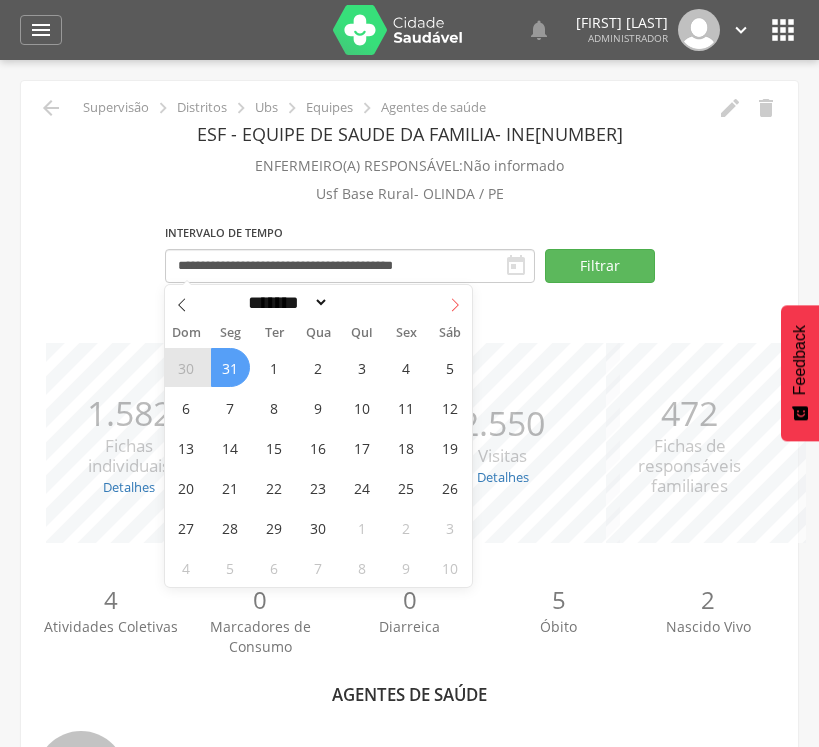 click 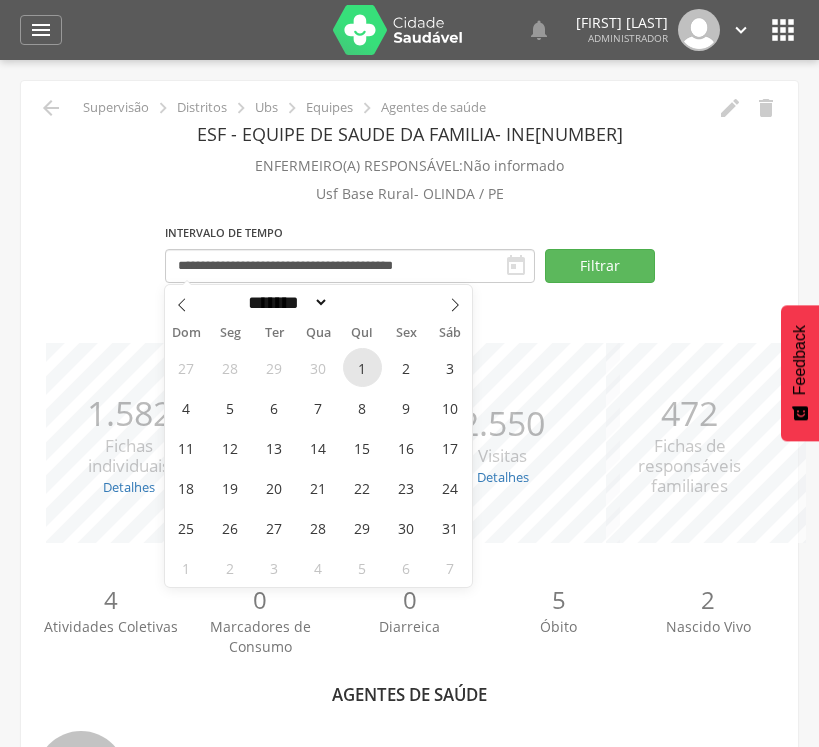click on "1" at bounding box center [362, 367] 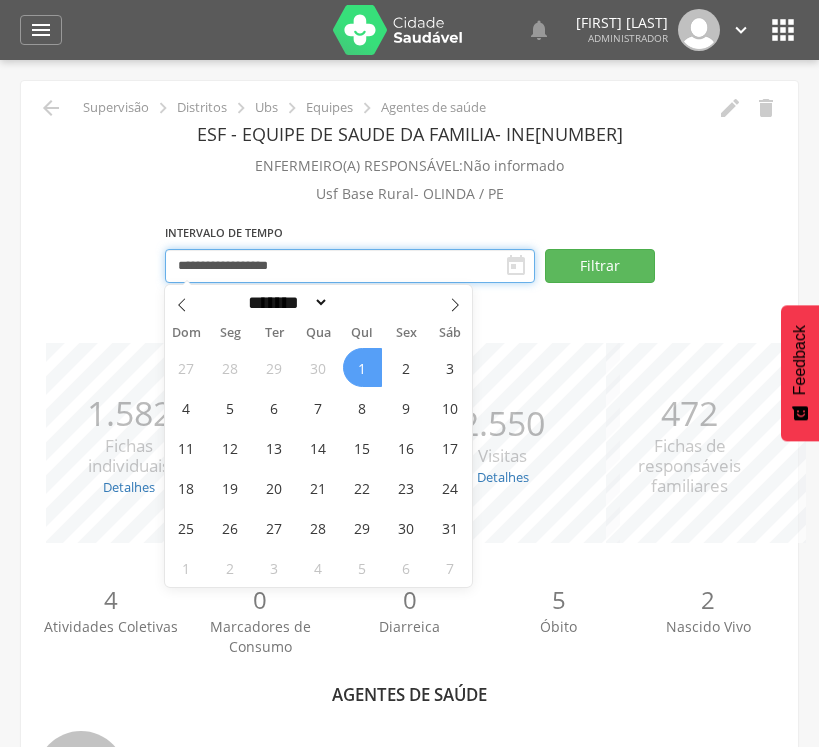 click on "**********" at bounding box center [350, 266] 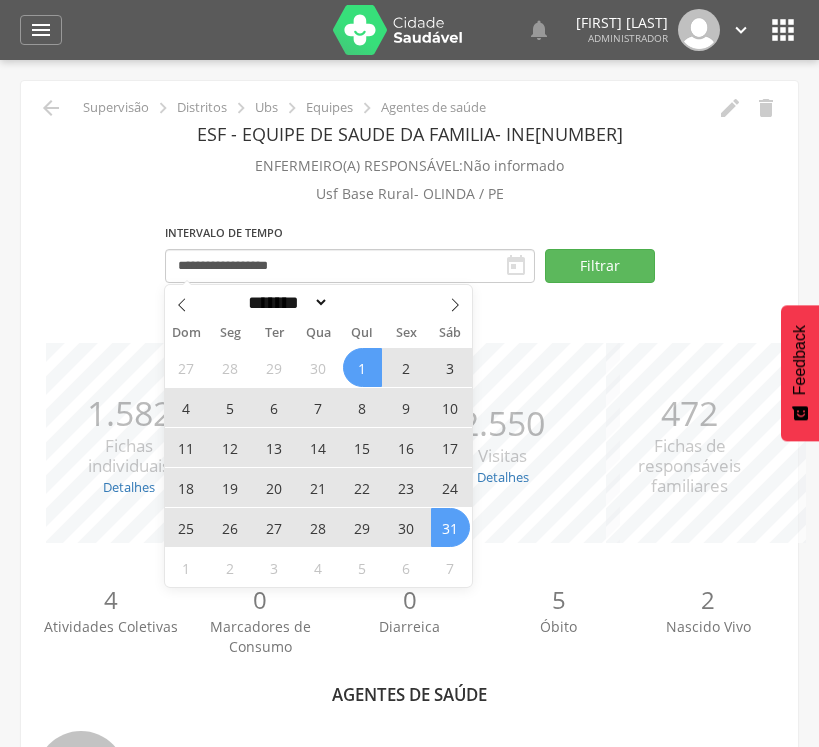 click on "31" at bounding box center (450, 527) 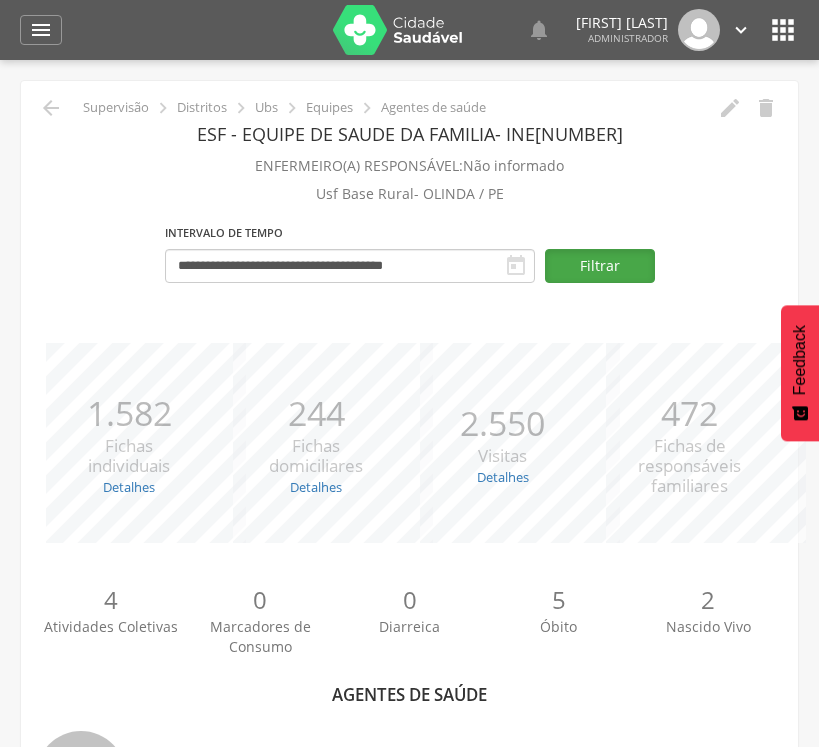 click on "Filtrar" at bounding box center [600, 266] 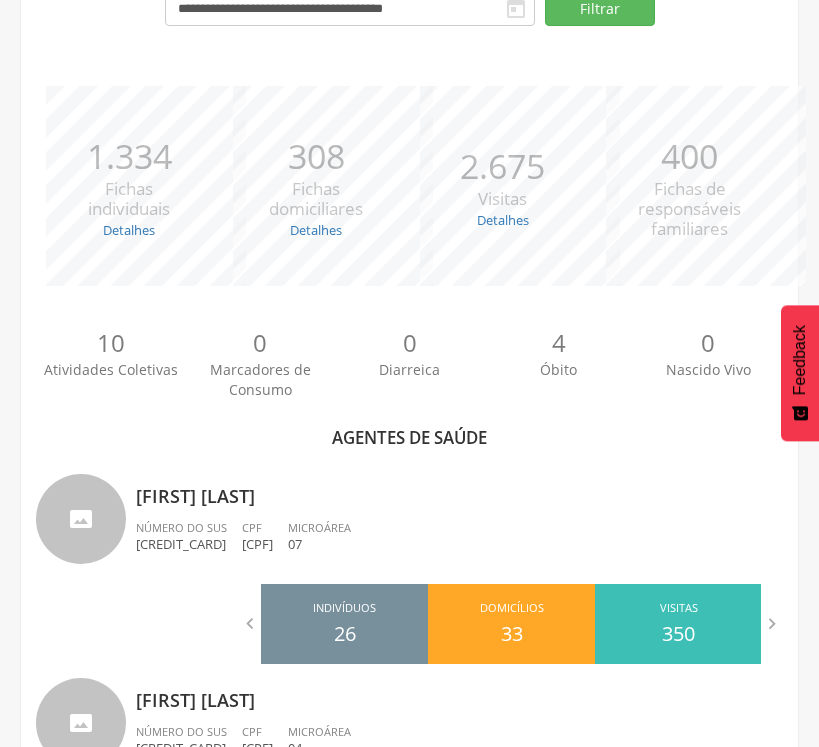 scroll, scrollTop: 0, scrollLeft: 0, axis: both 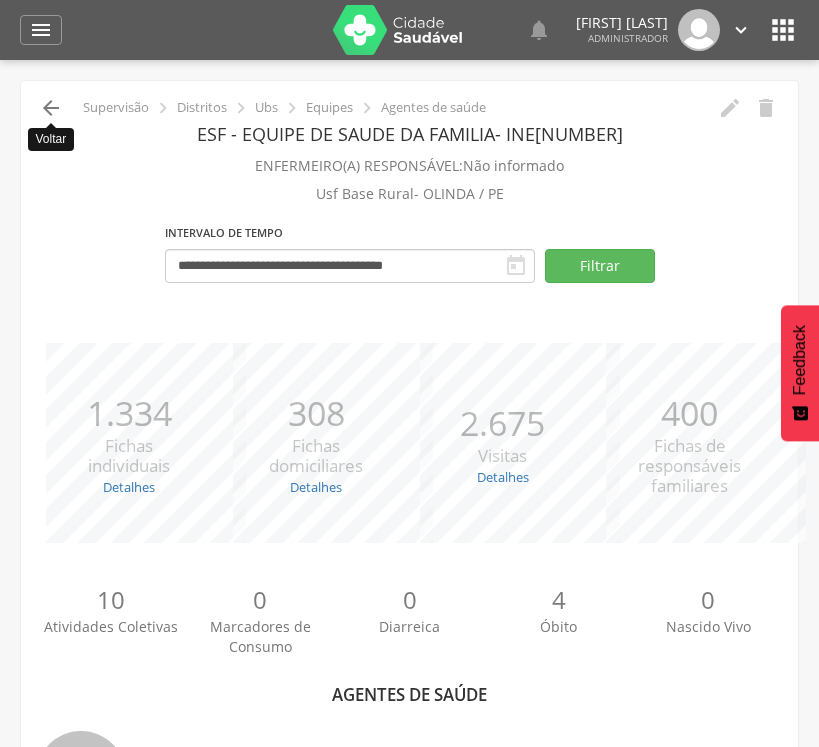 click on "" at bounding box center [51, 108] 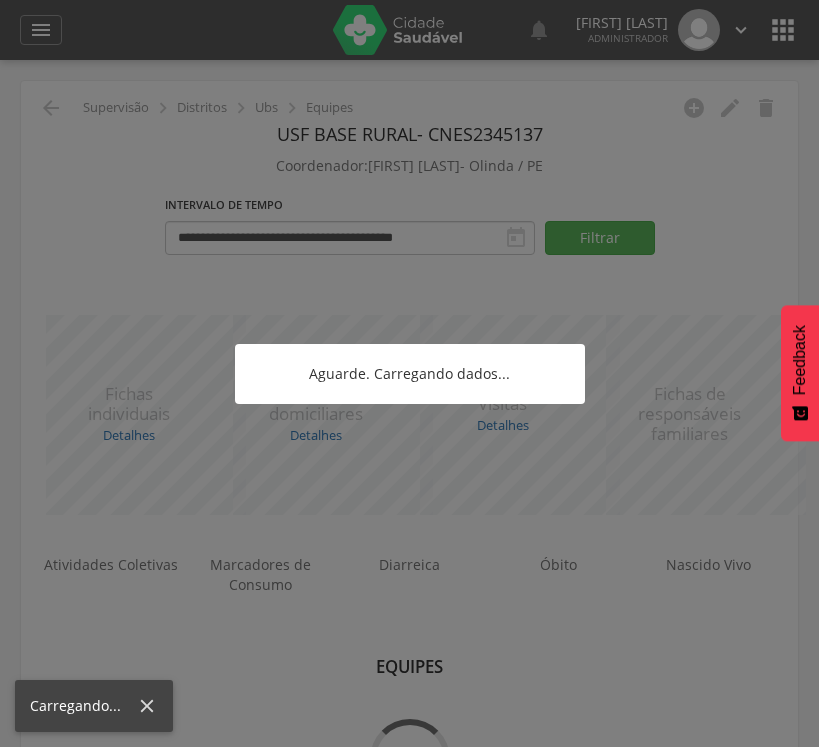 scroll, scrollTop: 60, scrollLeft: 0, axis: vertical 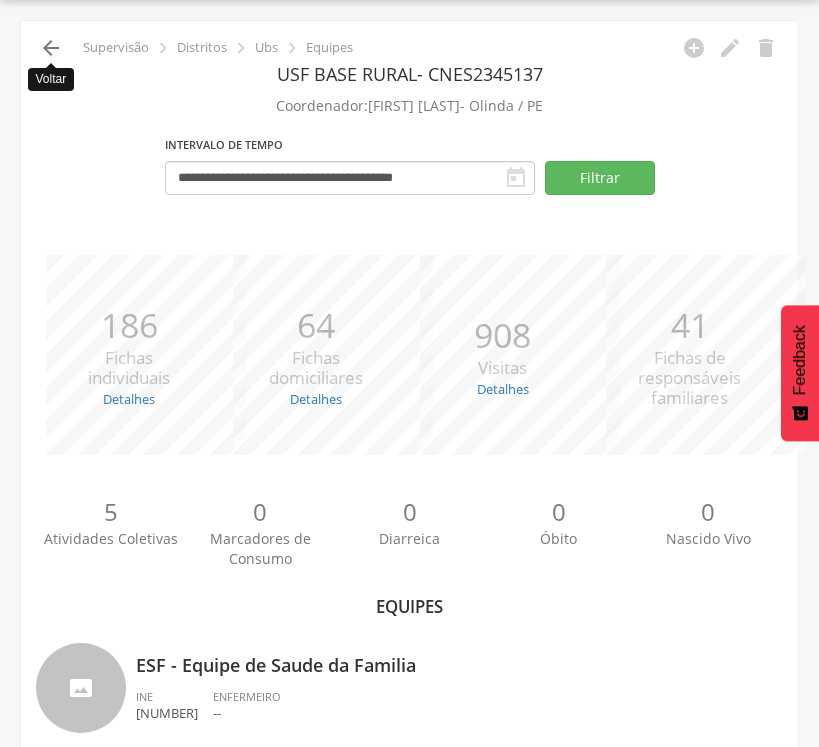 click on "" at bounding box center [51, 48] 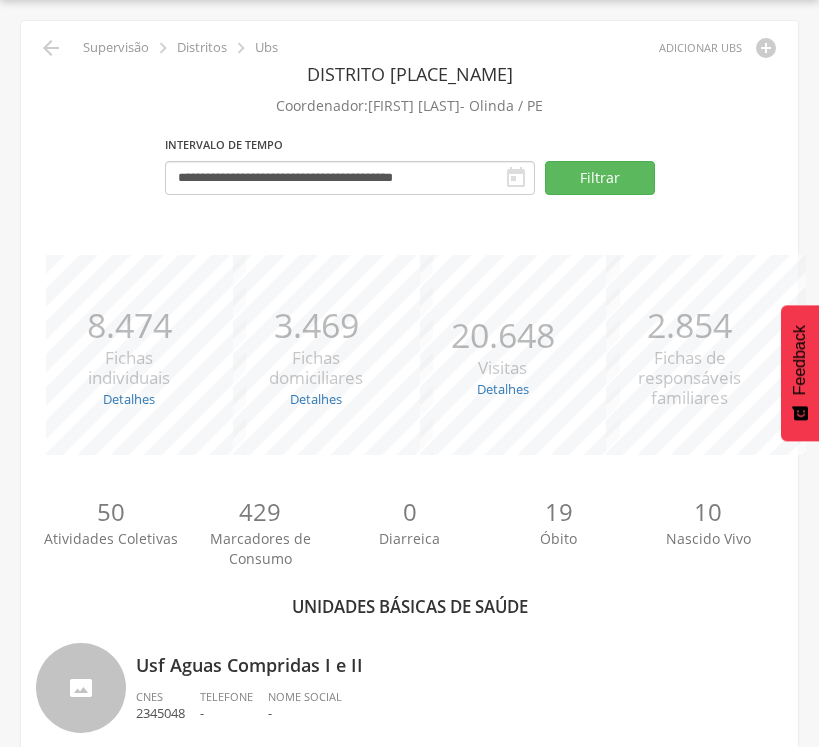 click on "**********" at bounding box center [409, 4631] 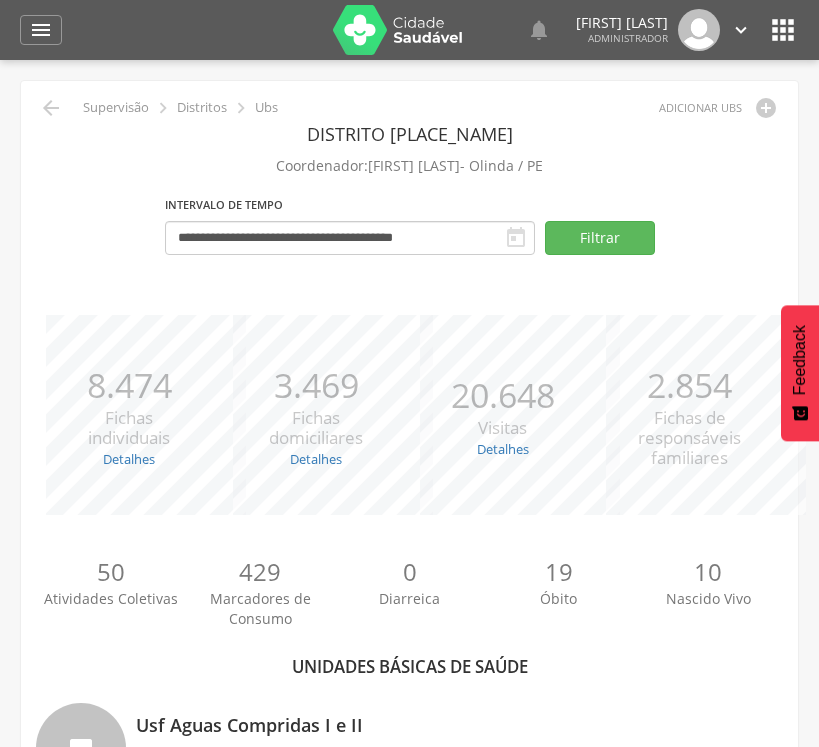 click on "**********" at bounding box center [409, 4691] 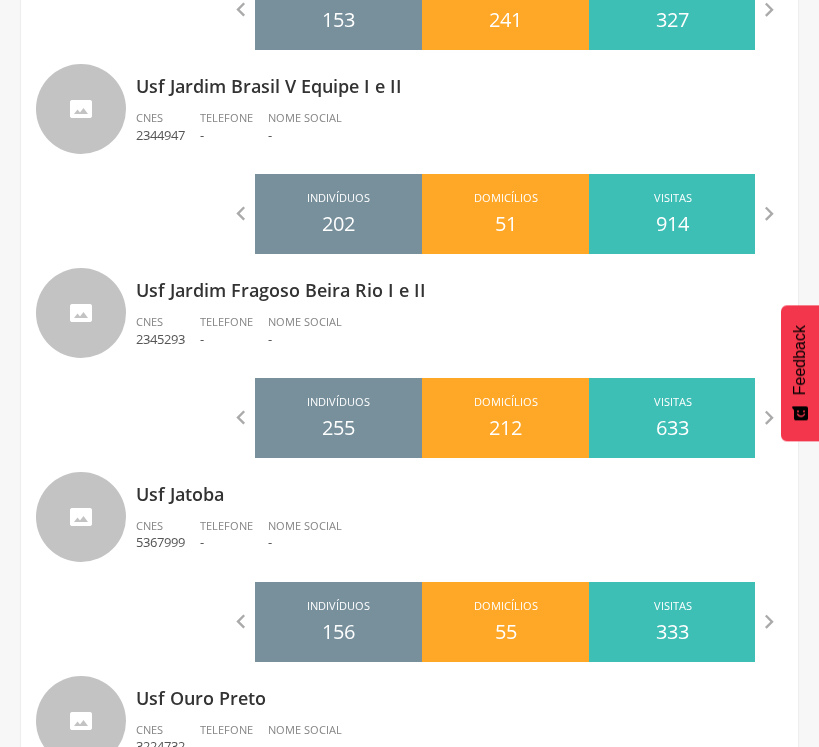 scroll, scrollTop: 6800, scrollLeft: 0, axis: vertical 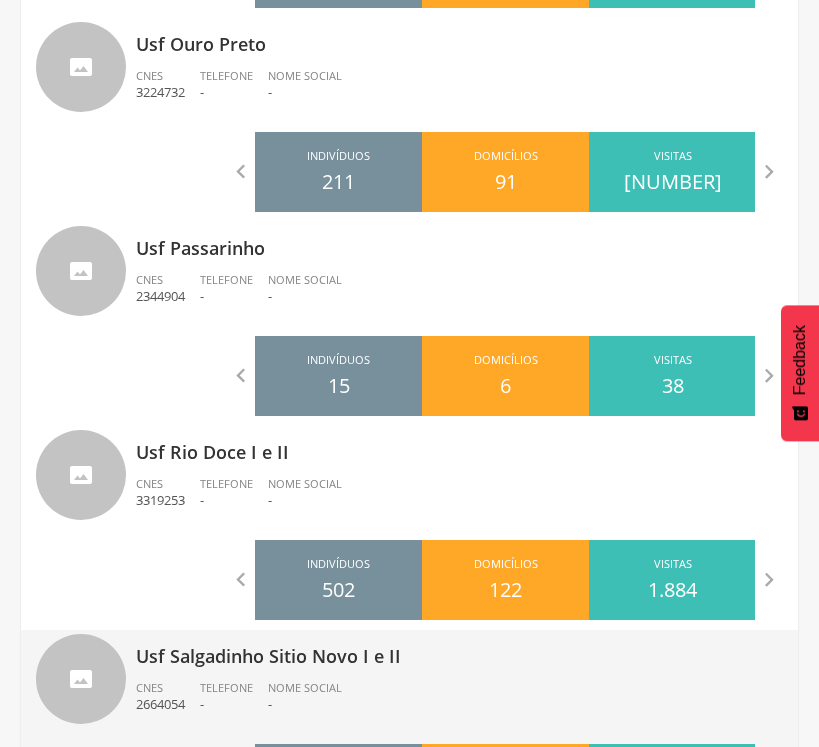 click on "Usf Salgadinho Sitio Novo I e II" at bounding box center [459, 650] 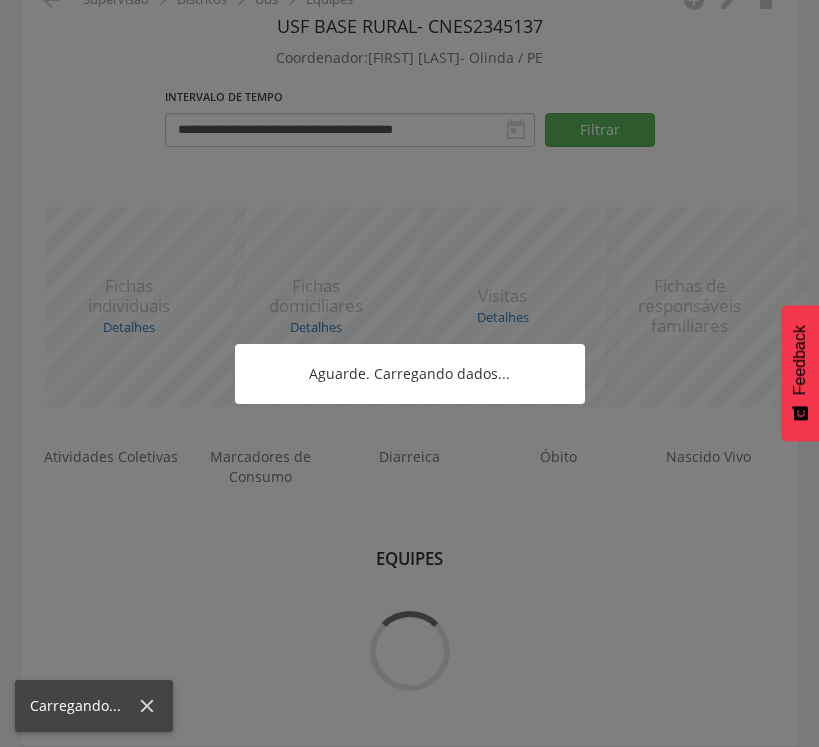 click at bounding box center [409, 373] 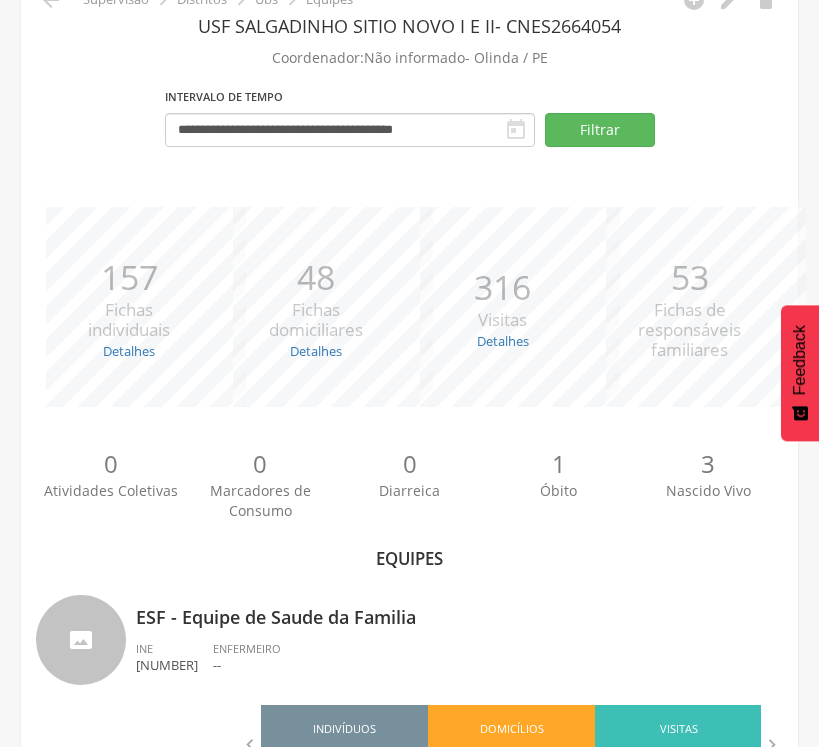 scroll, scrollTop: 600, scrollLeft: 0, axis: vertical 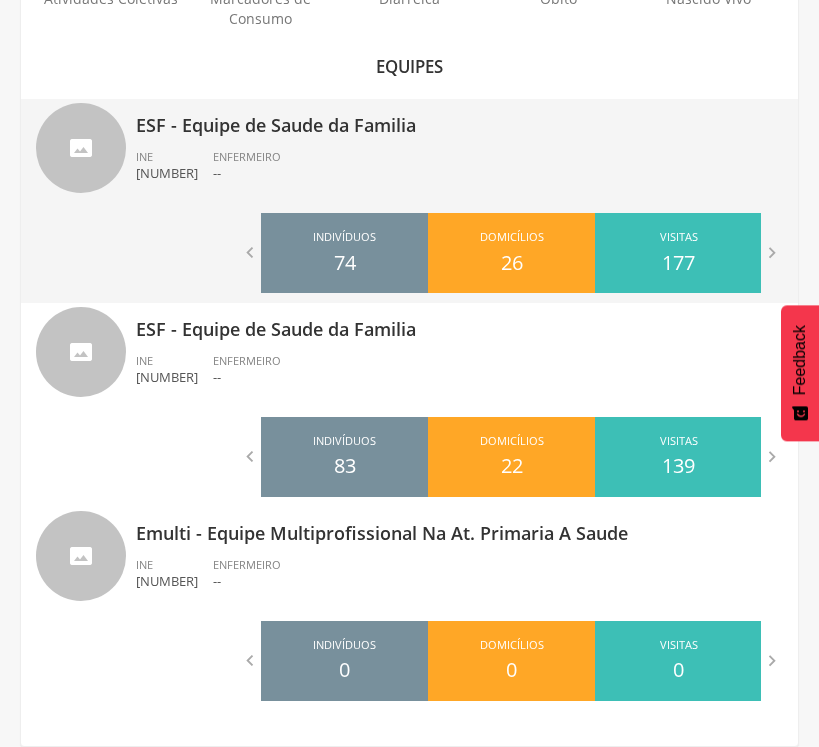 click on "ESF - Equipe de Saude da Familia" at bounding box center (459, 119) 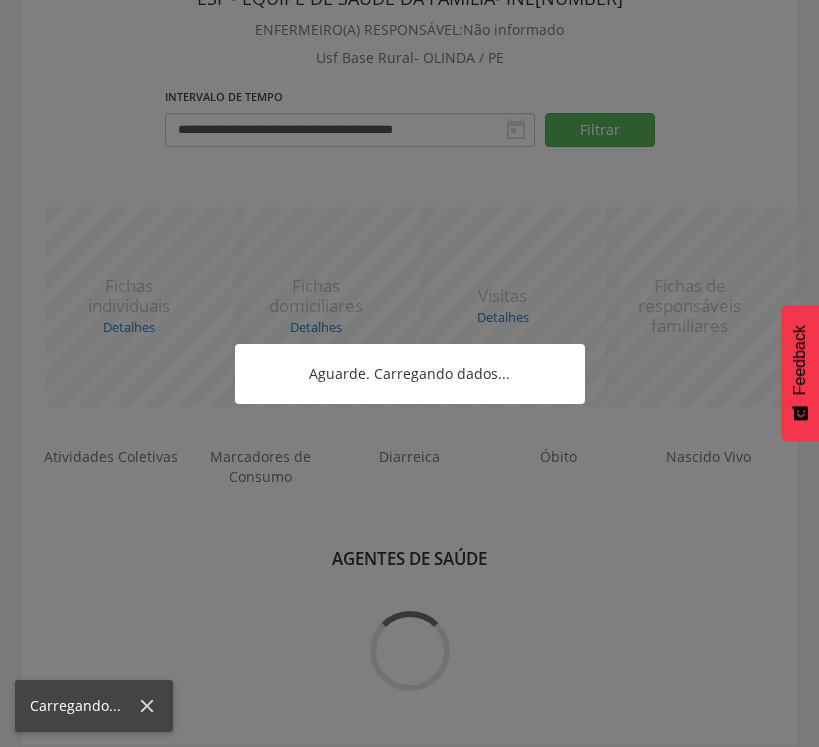 click at bounding box center [409, 373] 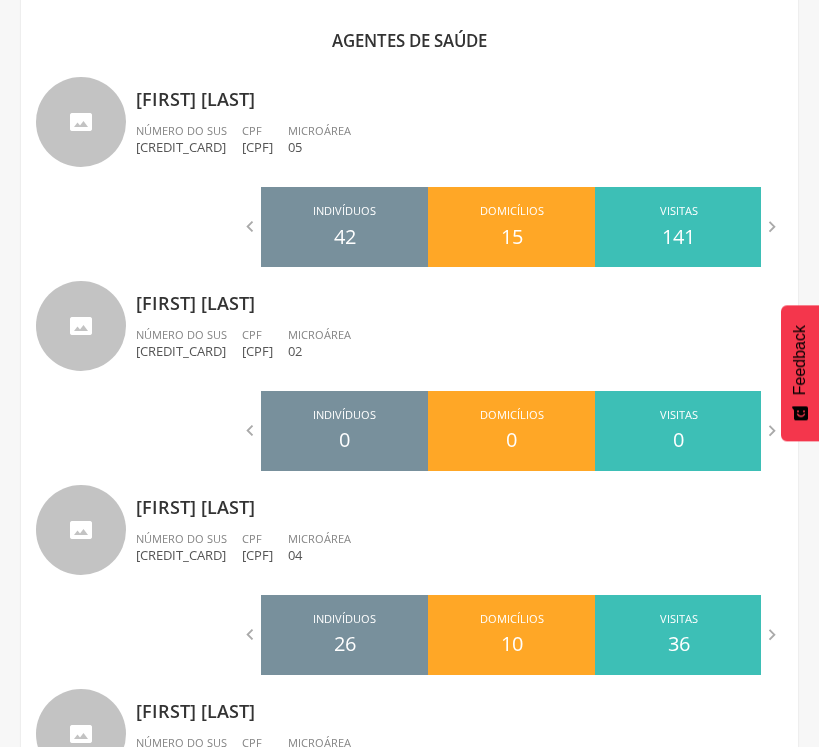 scroll, scrollTop: 0, scrollLeft: 0, axis: both 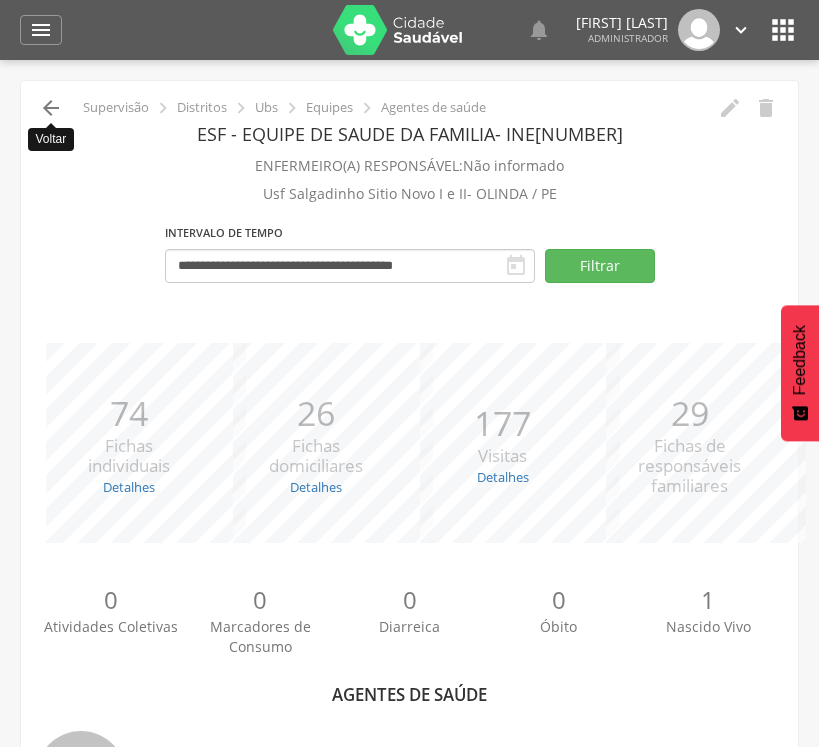 click on "" at bounding box center [51, 108] 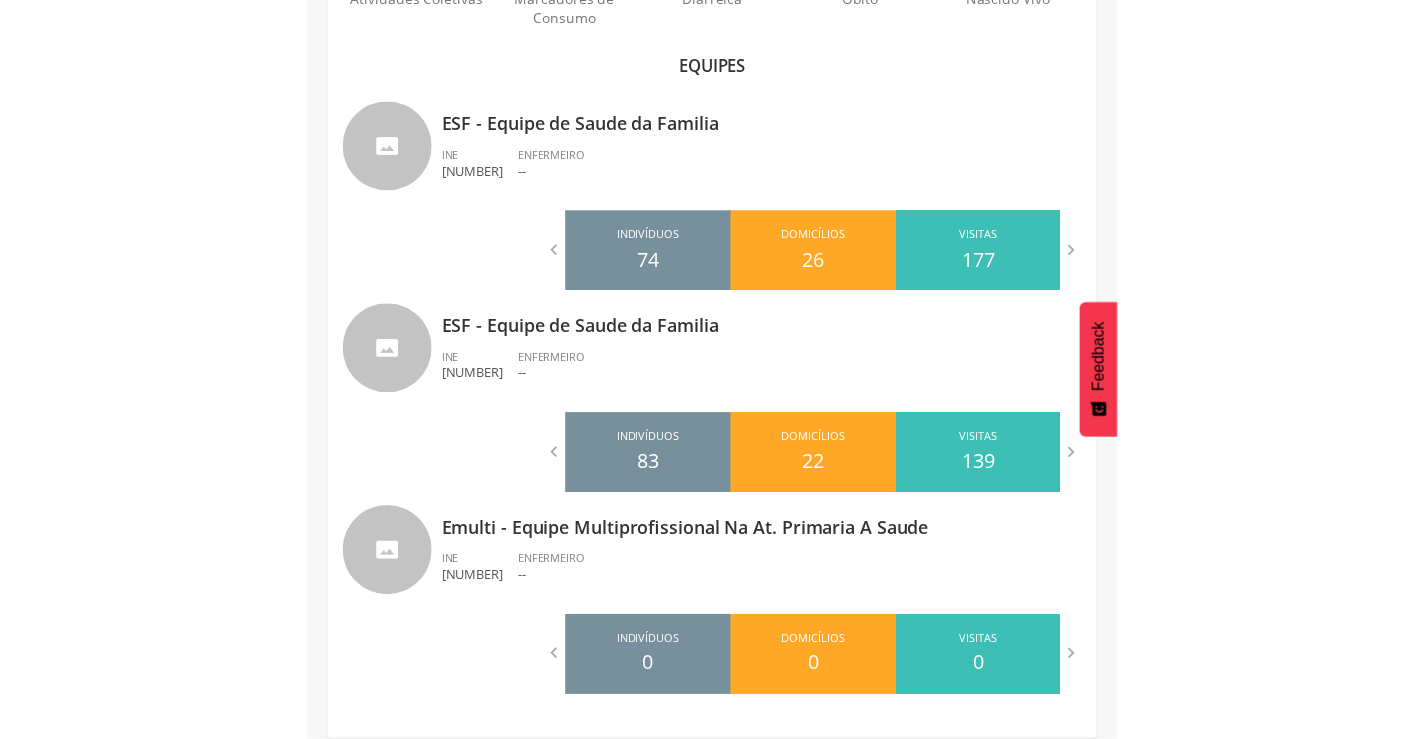 scroll, scrollTop: 308, scrollLeft: 0, axis: vertical 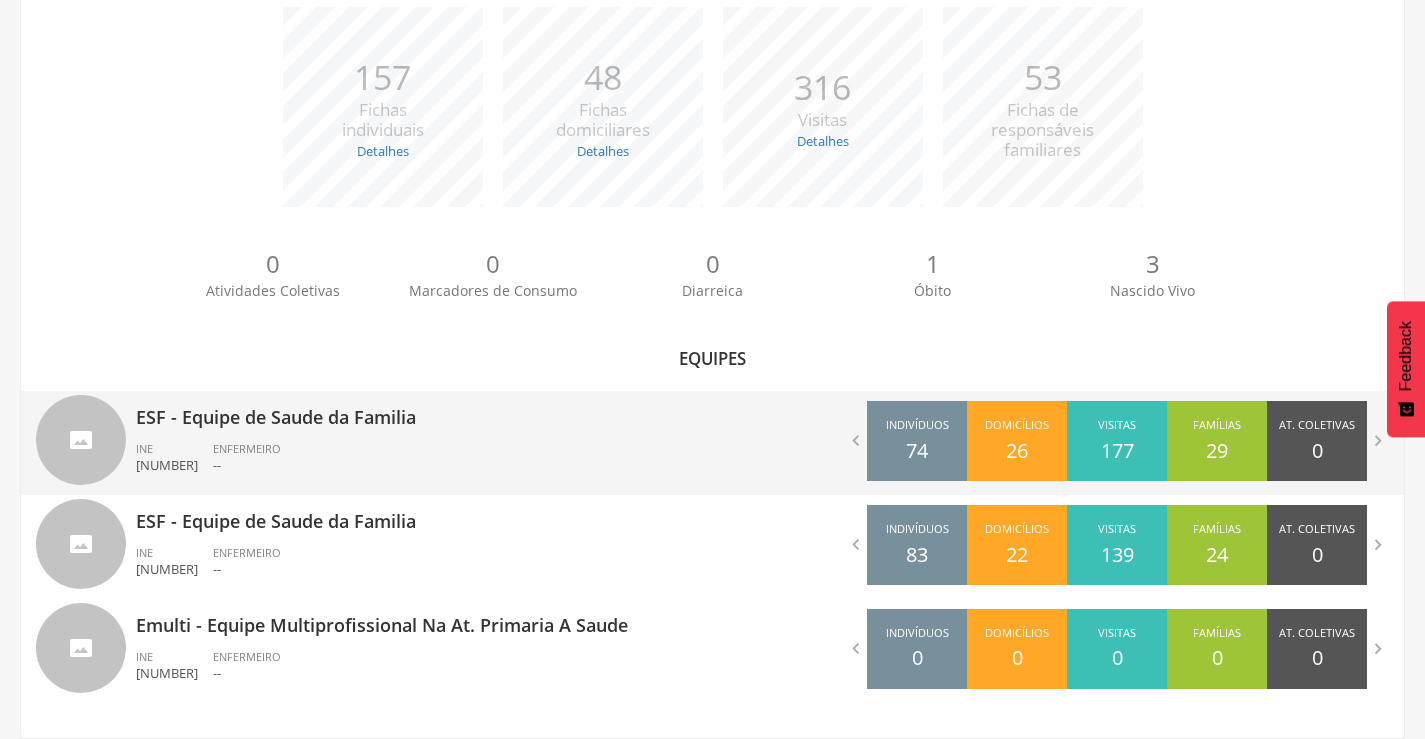 click on "ESF - Equipe de Saude da Familia" at bounding box center [417, 411] 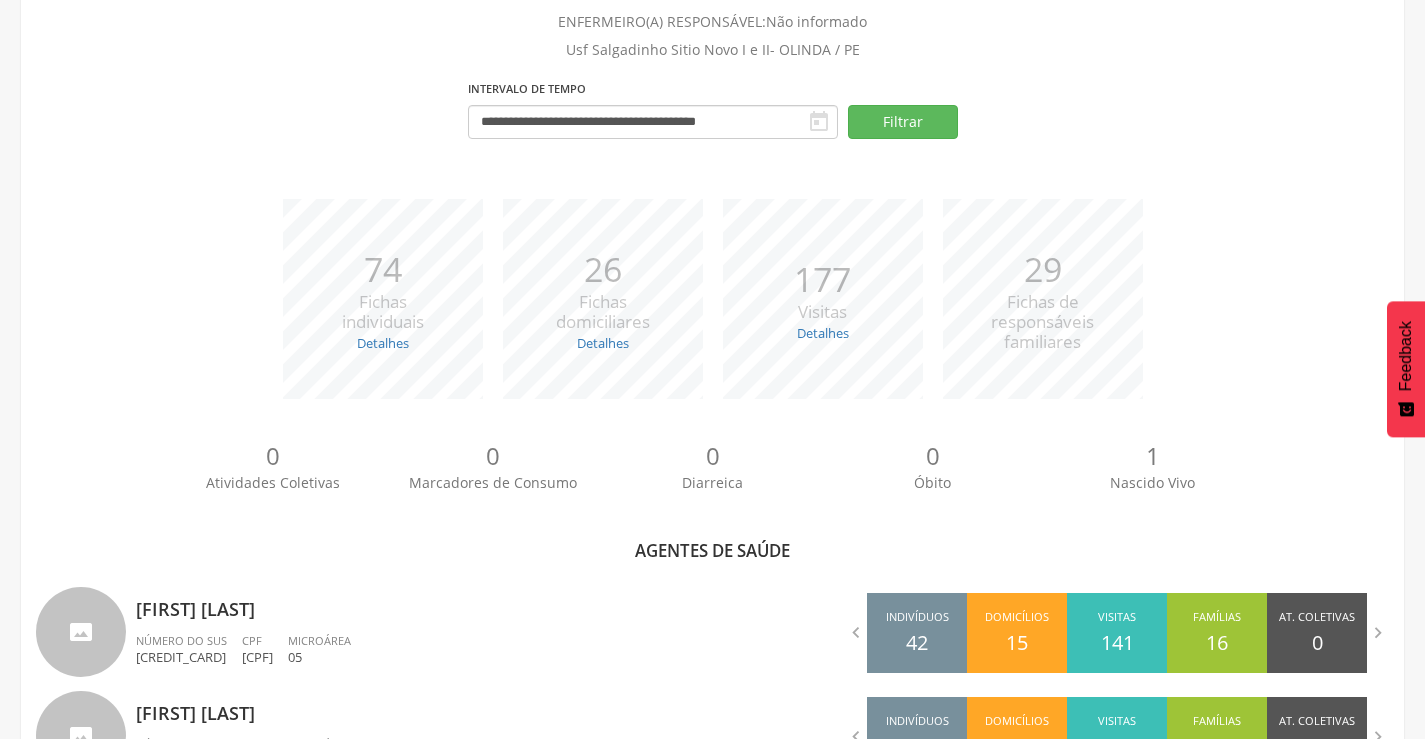 scroll, scrollTop: 440, scrollLeft: 0, axis: vertical 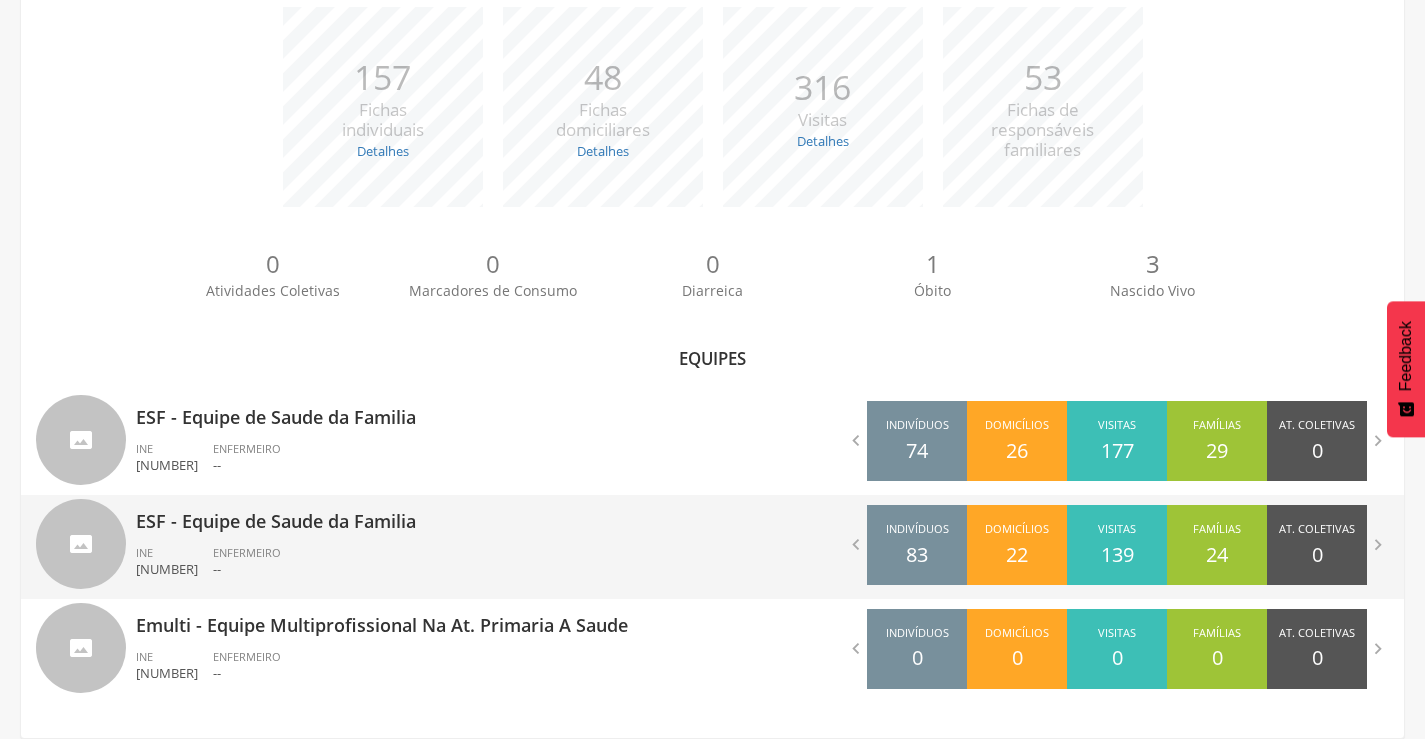 click on "ESF - Equipe de Saude da Familia" at bounding box center (417, 515) 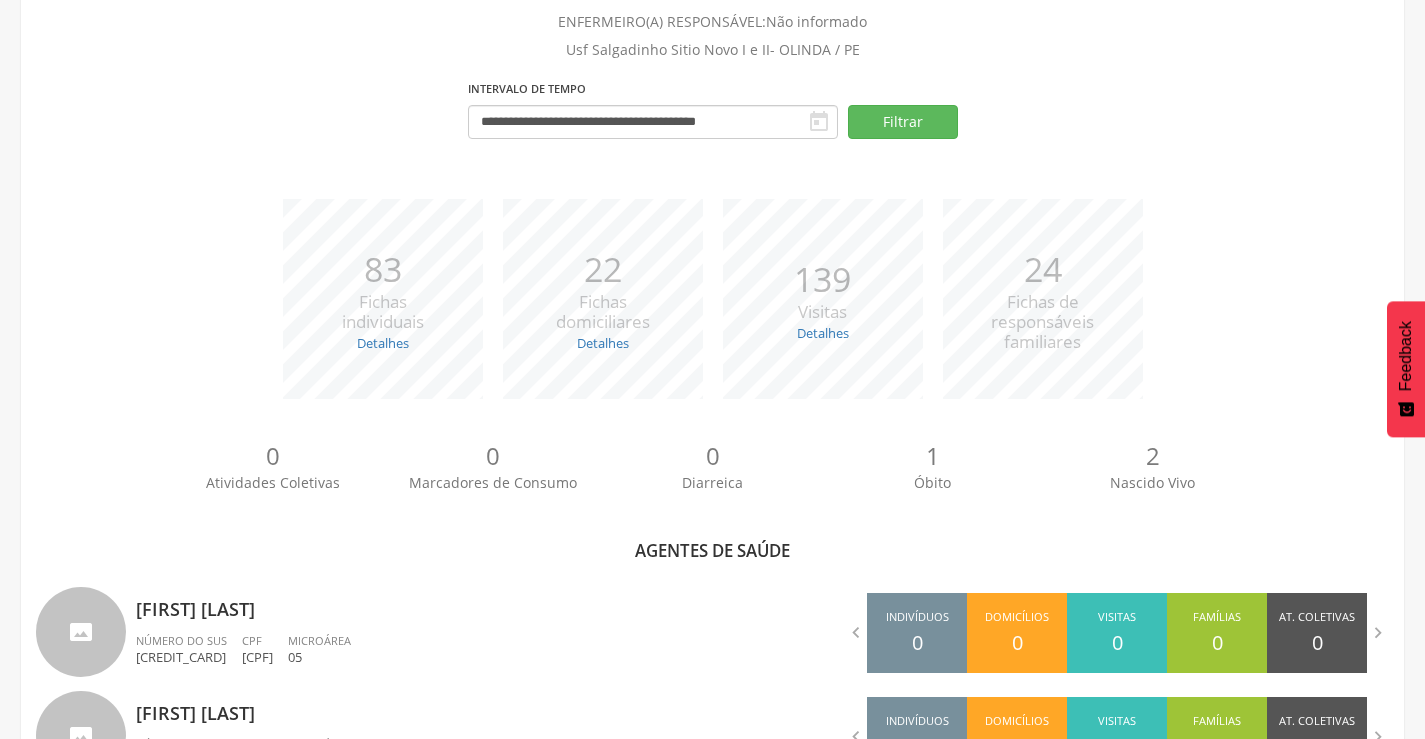 scroll, scrollTop: 600, scrollLeft: 0, axis: vertical 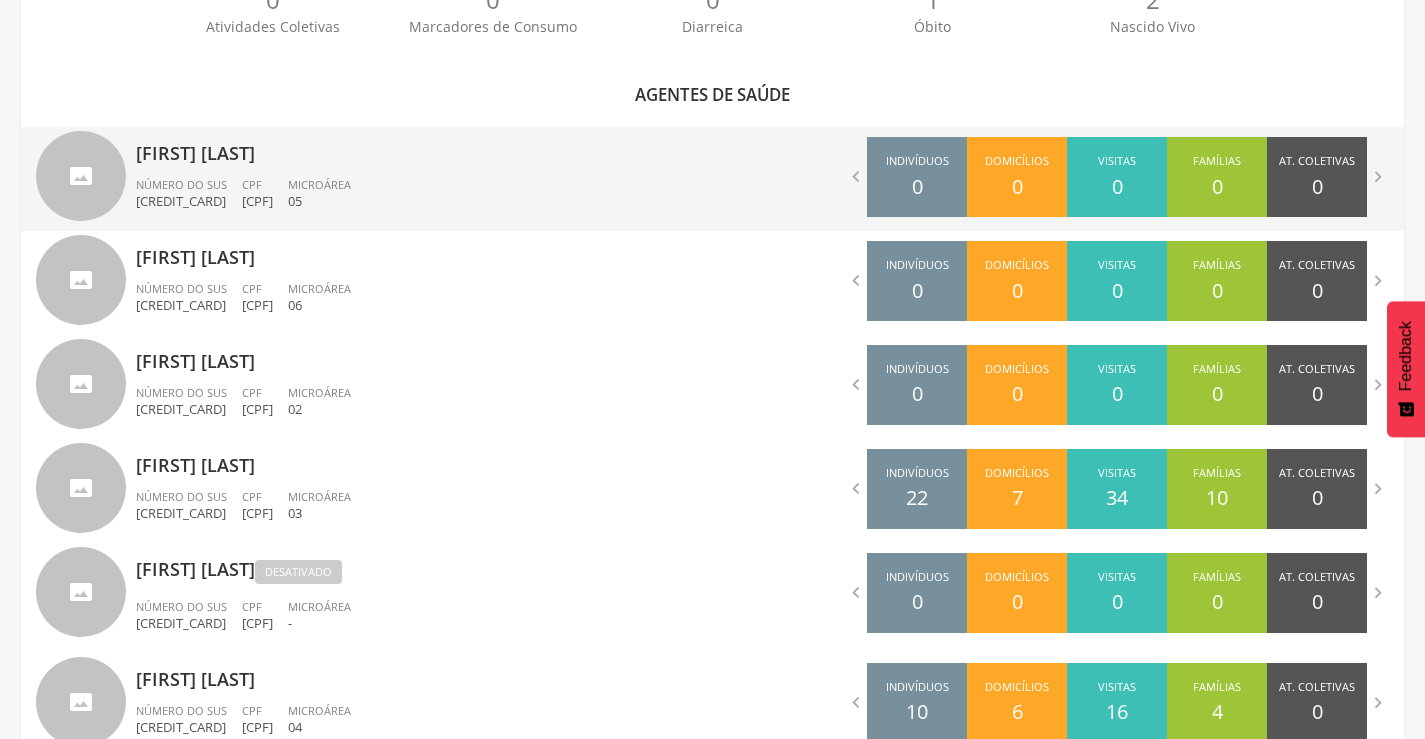 drag, startPoint x: 359, startPoint y: 154, endPoint x: 302, endPoint y: 148, distance: 57.31492 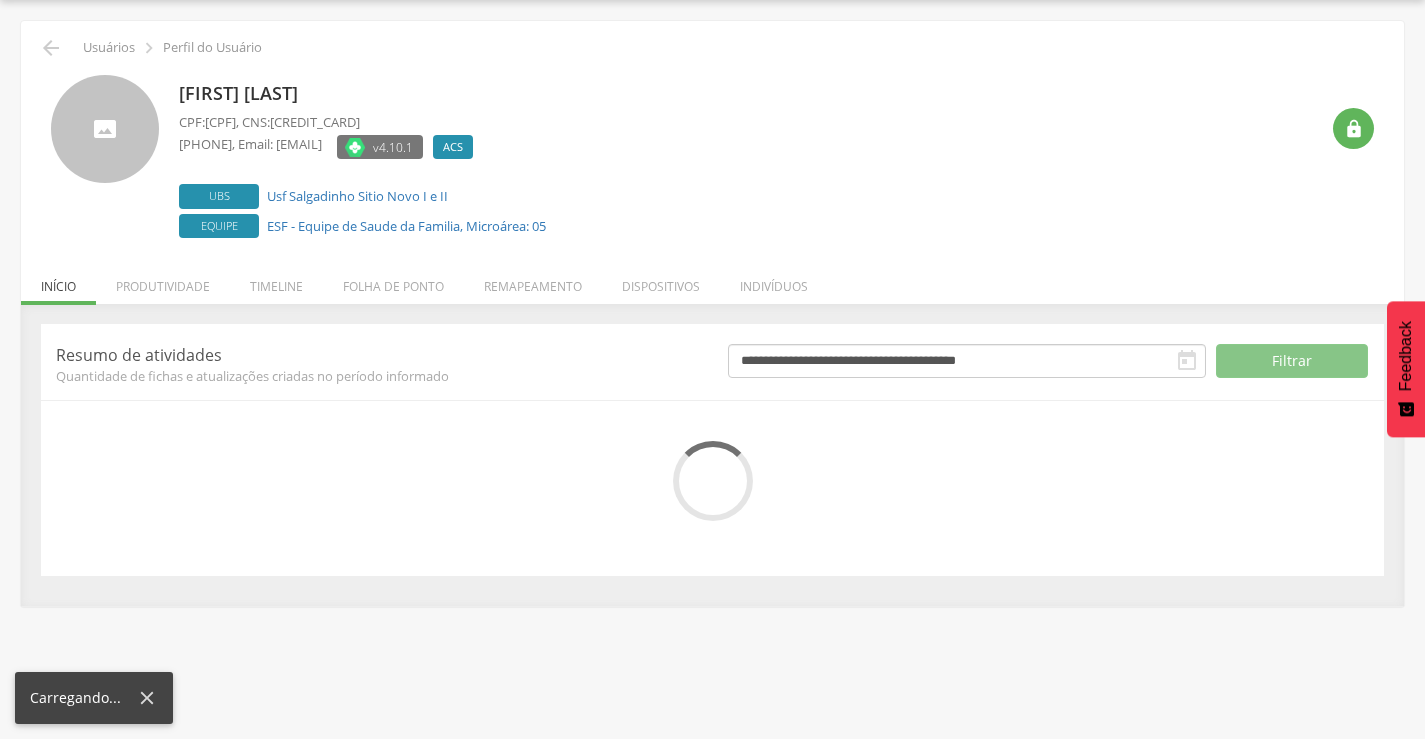 scroll, scrollTop: 113, scrollLeft: 0, axis: vertical 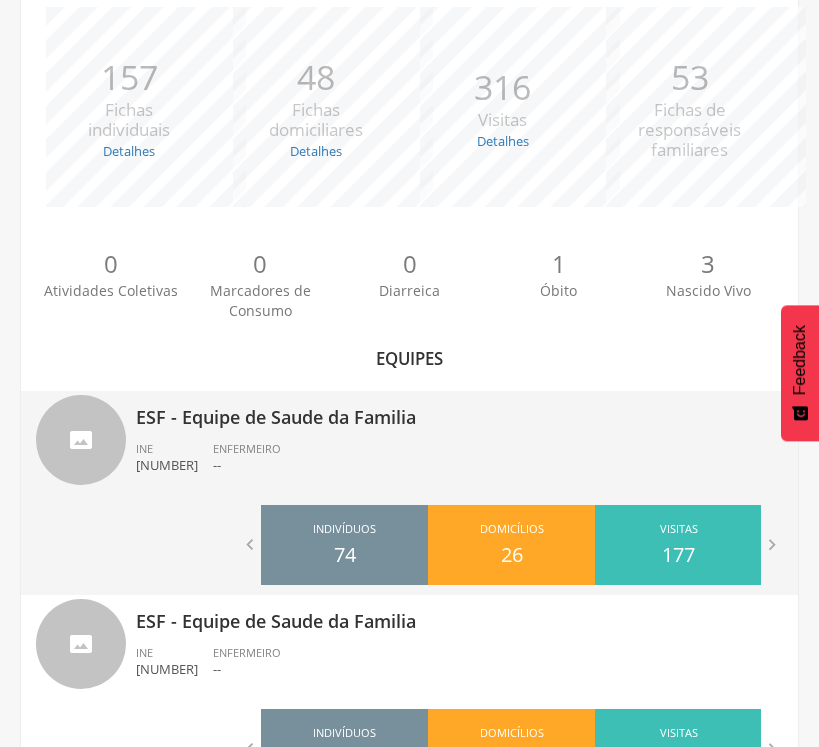 click on "ESF - Equipe de Saude da Familia" at bounding box center [459, 411] 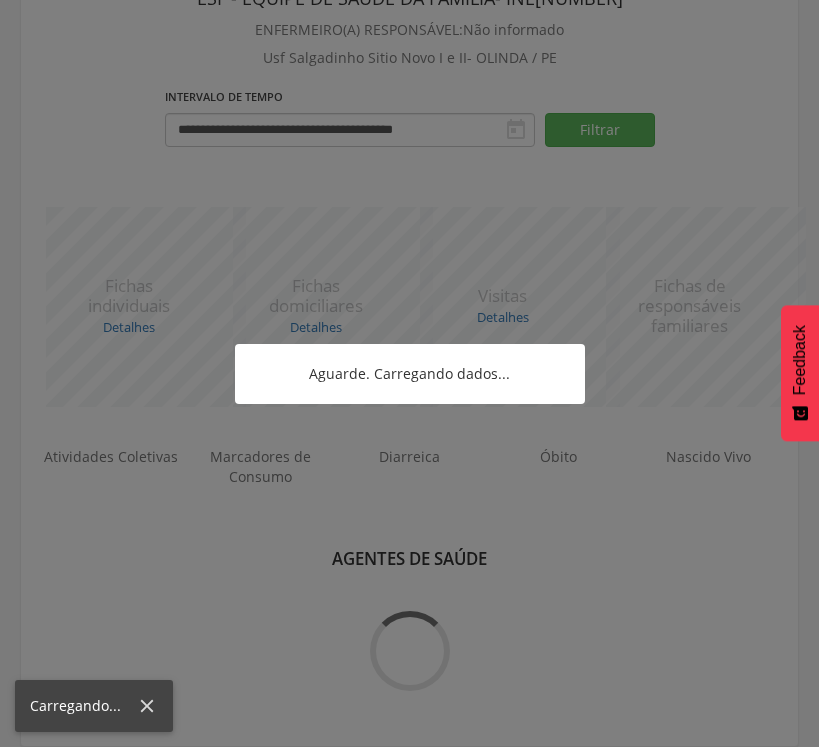 scroll, scrollTop: 308, scrollLeft: 0, axis: vertical 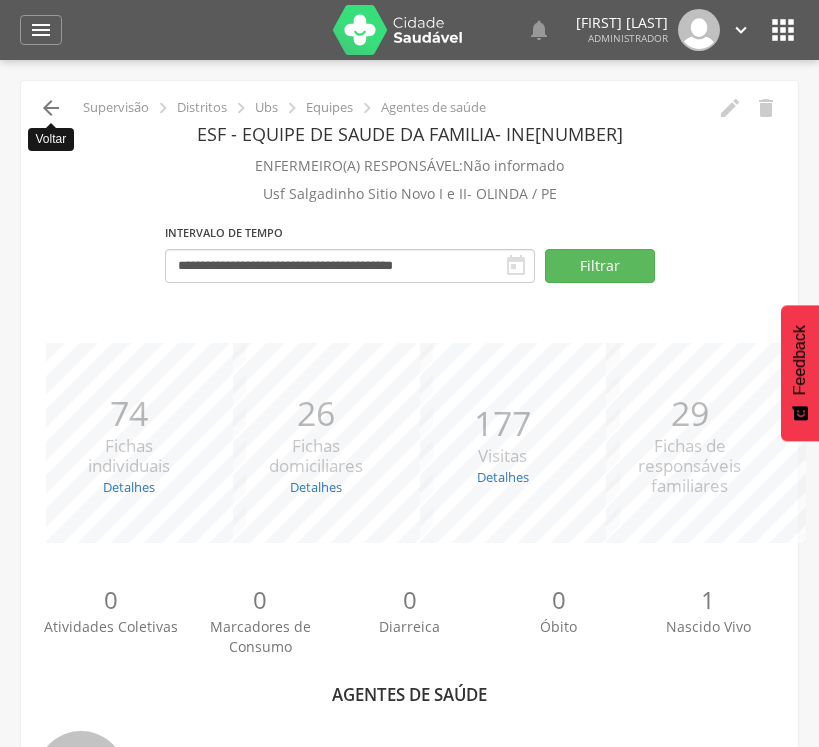 click on "" at bounding box center [51, 108] 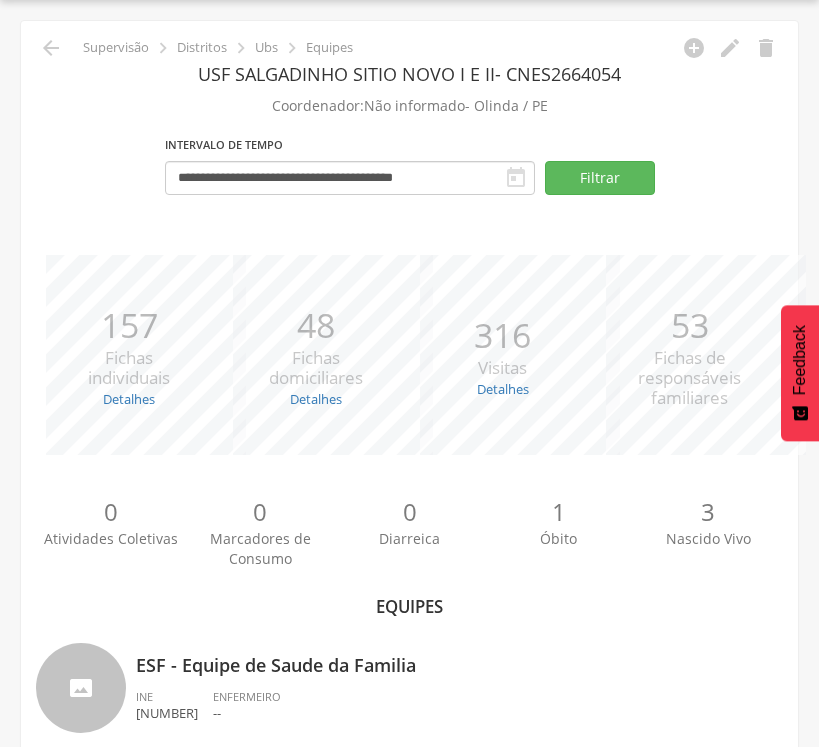 scroll, scrollTop: 600, scrollLeft: 0, axis: vertical 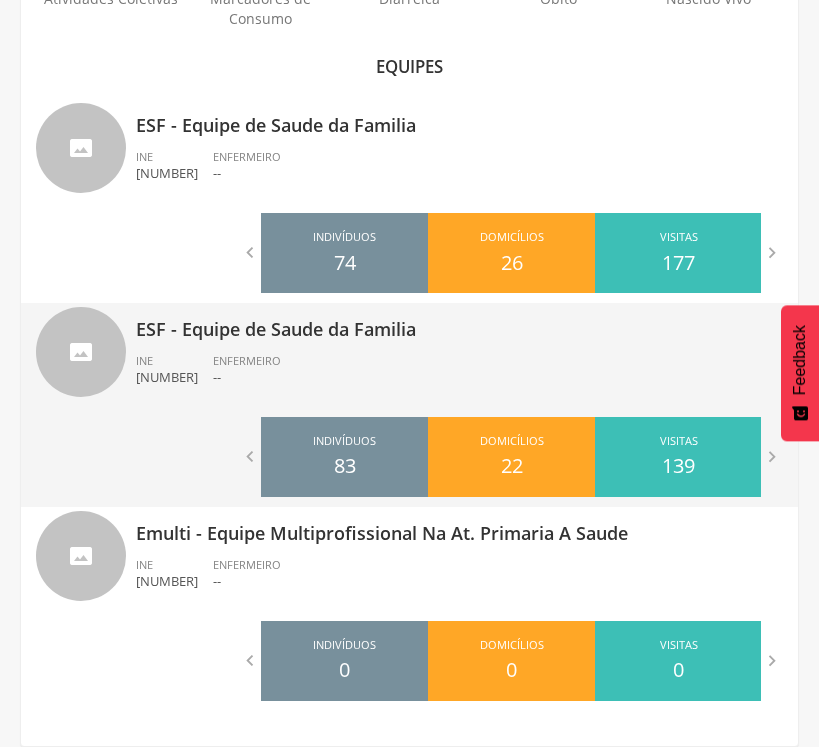 click on "ESF - Equipe de Saude da Familia" at bounding box center (459, 323) 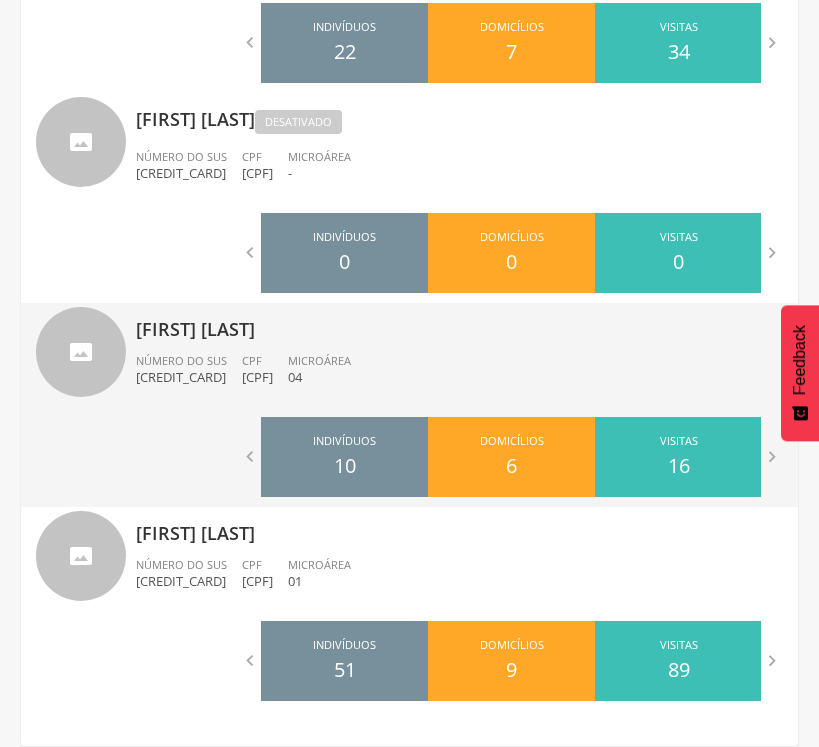 scroll, scrollTop: 0, scrollLeft: 0, axis: both 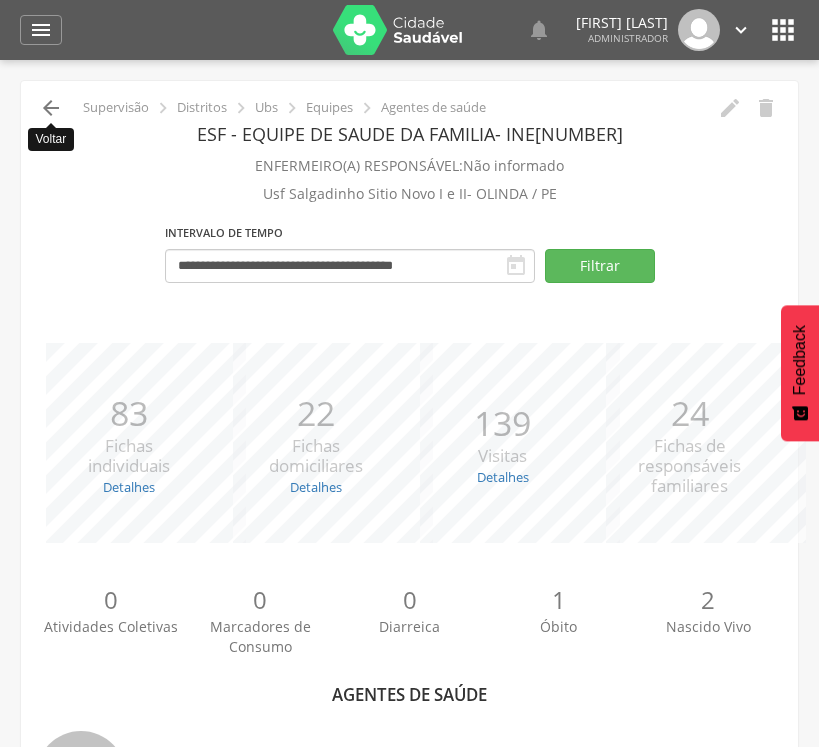 click on "" at bounding box center [51, 108] 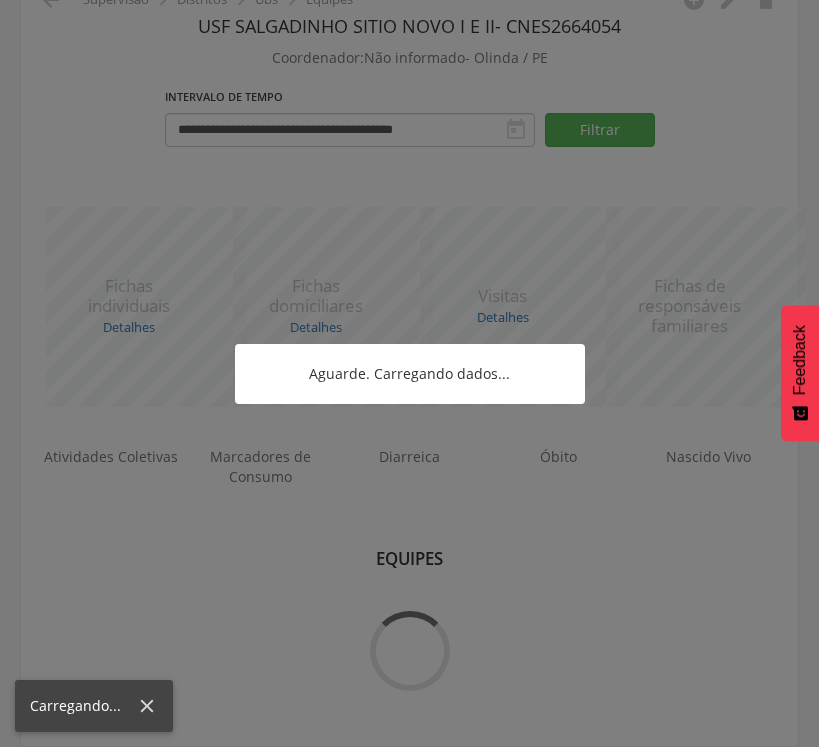 scroll, scrollTop: 600, scrollLeft: 0, axis: vertical 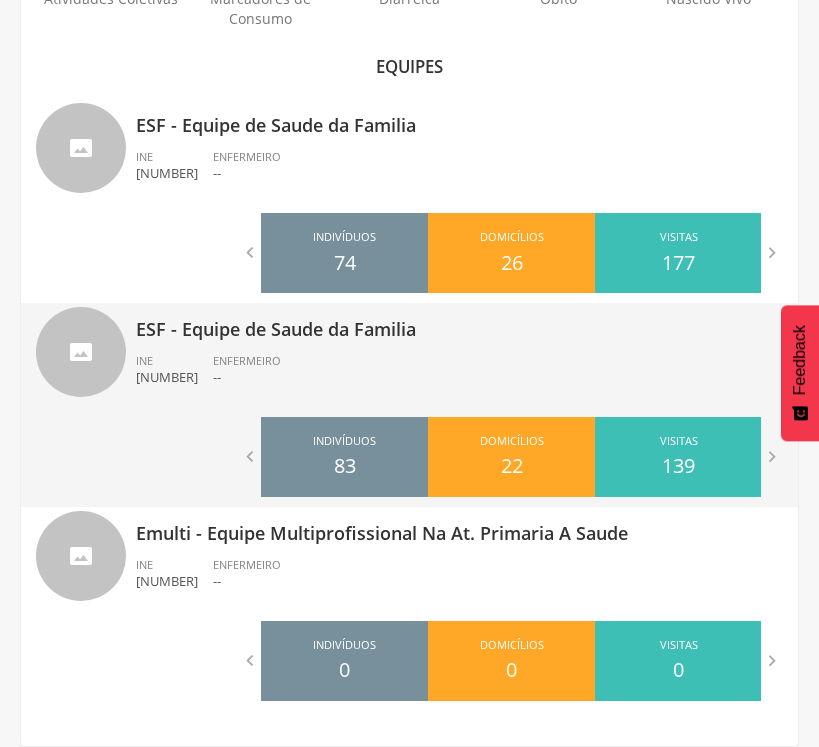 click on "ESF - Equipe de Saude da Familia" at bounding box center [459, 323] 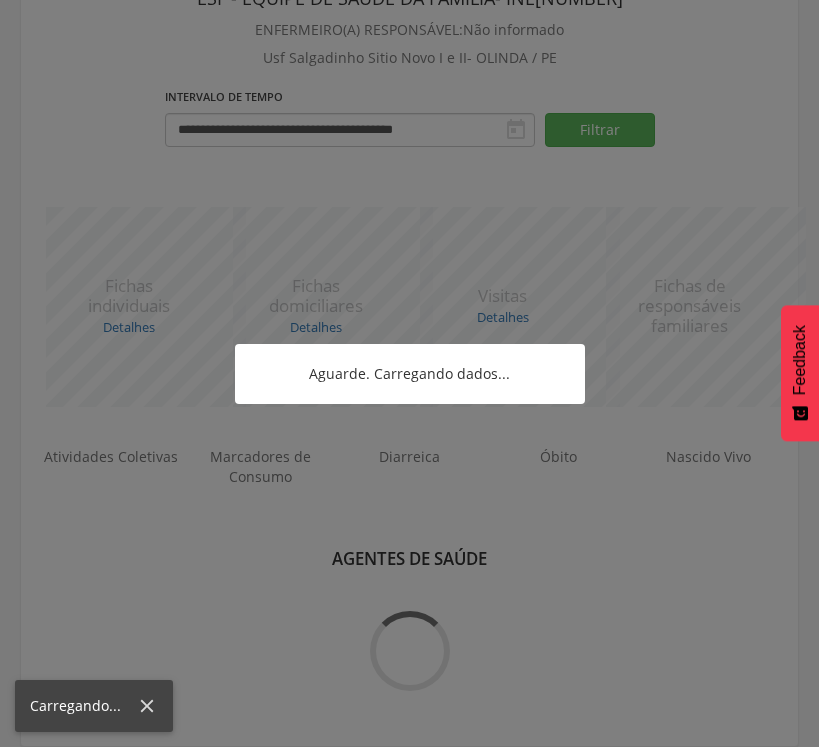 click at bounding box center [409, 373] 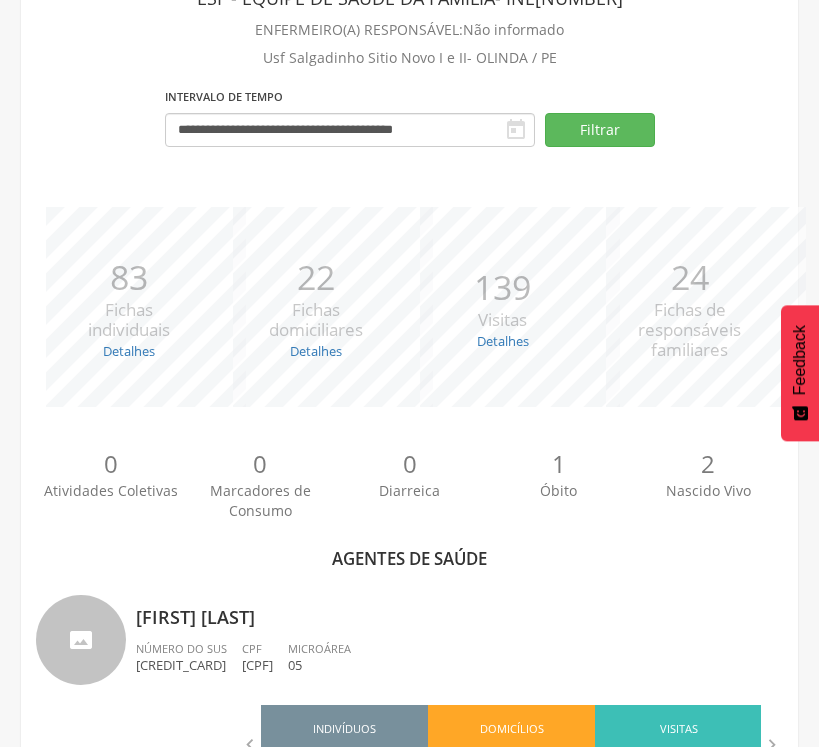 scroll, scrollTop: 600, scrollLeft: 0, axis: vertical 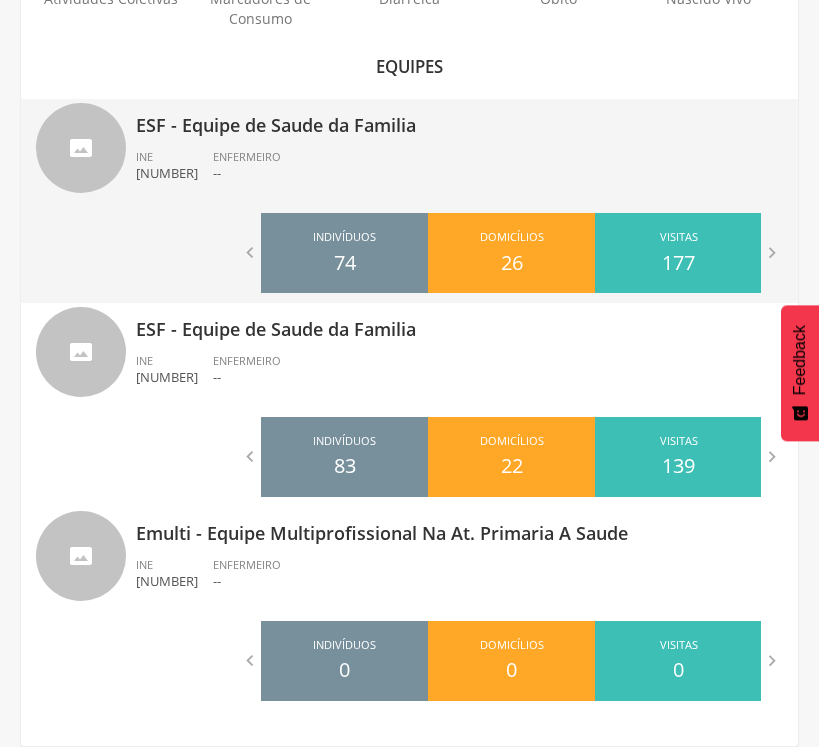click on "ESF - Equipe de Saude da Familia" at bounding box center [459, 119] 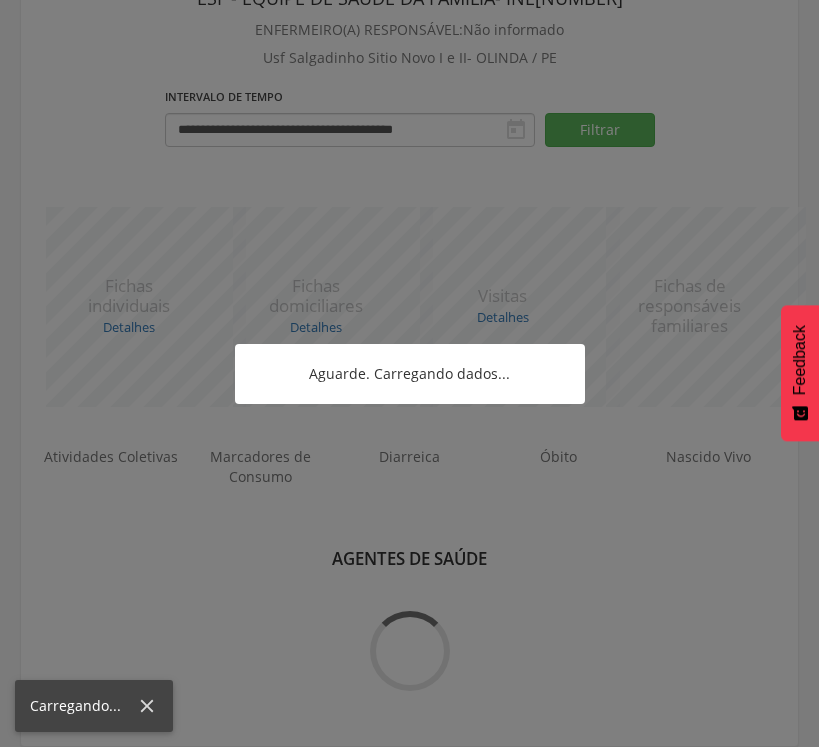 click at bounding box center (409, 373) 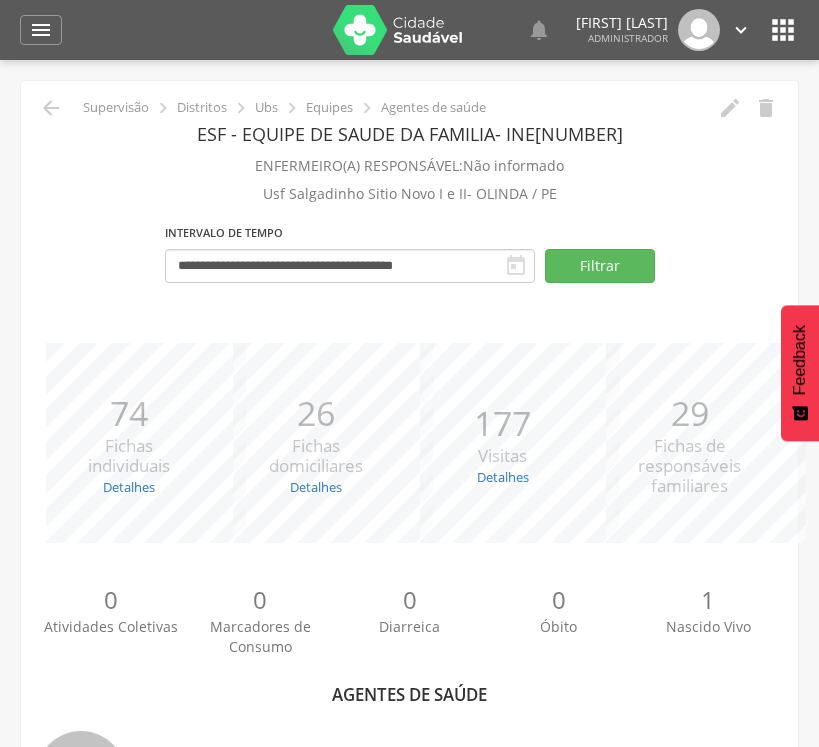 scroll, scrollTop: 654, scrollLeft: 0, axis: vertical 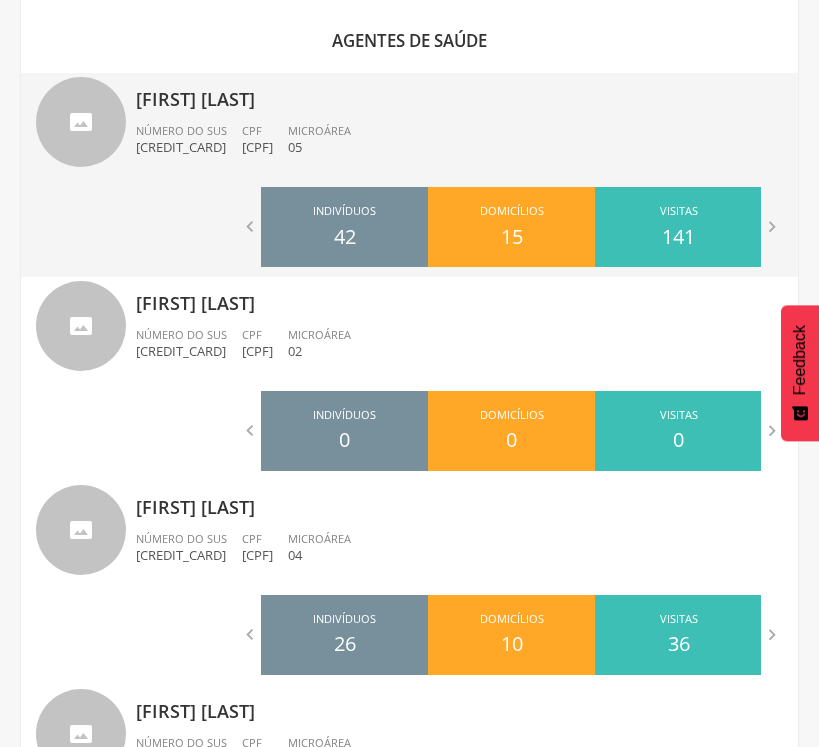 click on "[FIRST] [LAST]" at bounding box center (459, 93) 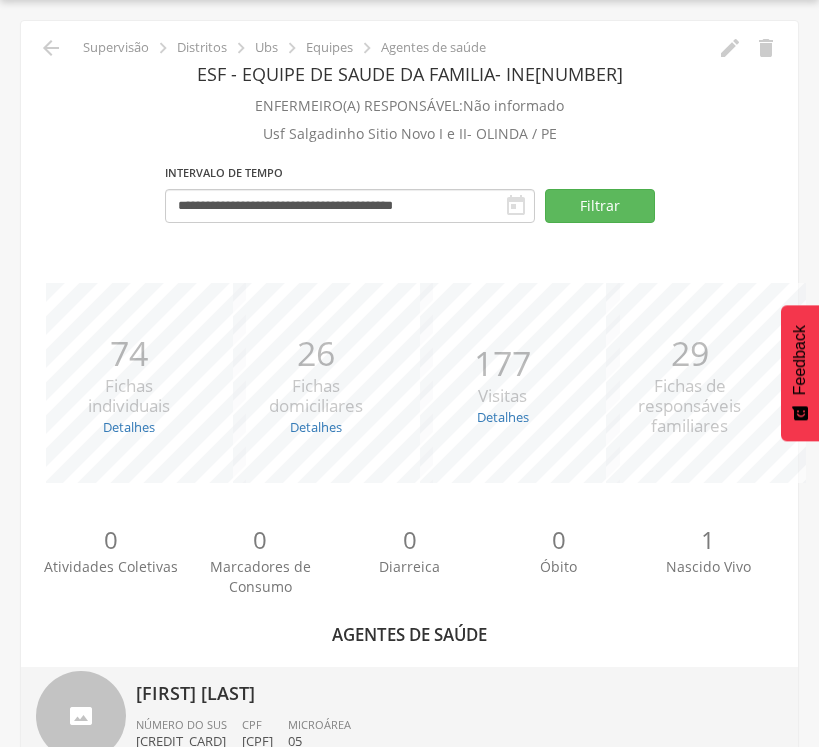 click on "ACS" at bounding box center [0, 0] 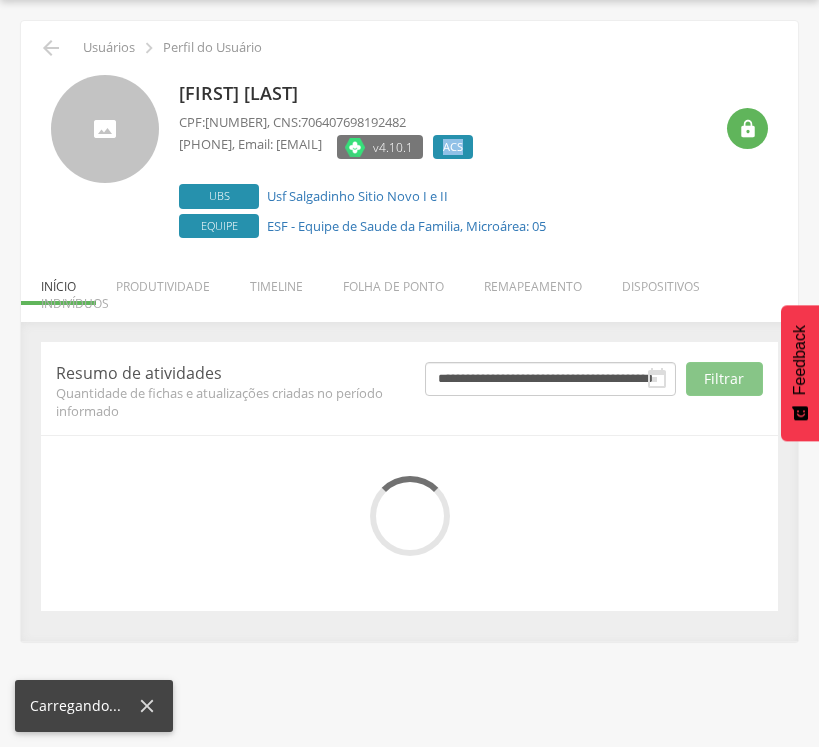 scroll, scrollTop: 140, scrollLeft: 0, axis: vertical 